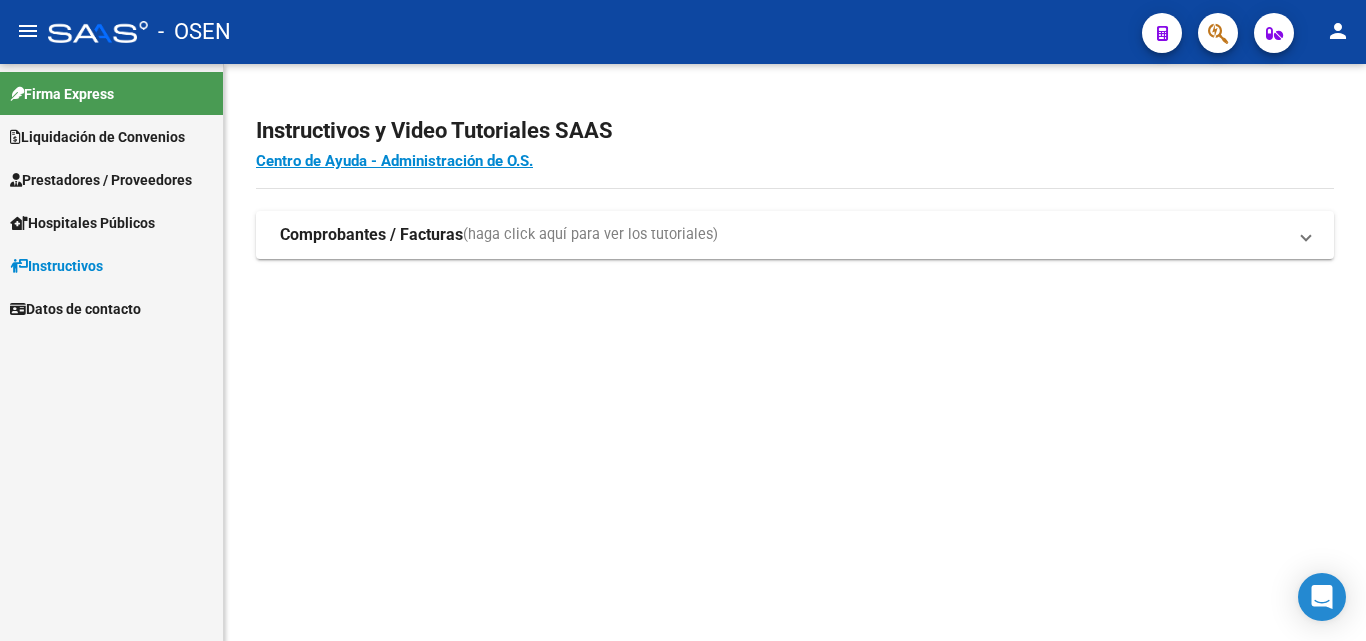 scroll, scrollTop: 0, scrollLeft: 0, axis: both 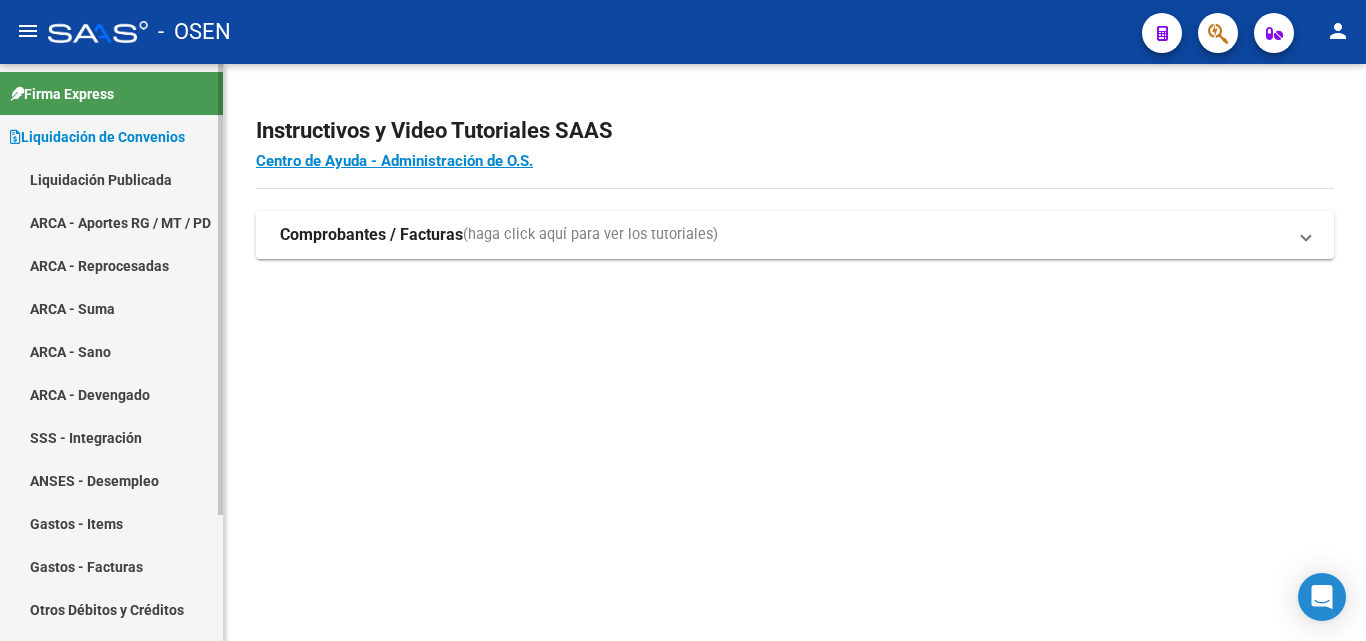 click on "ARCA - Aportes RG / MT / PD" at bounding box center (111, 222) 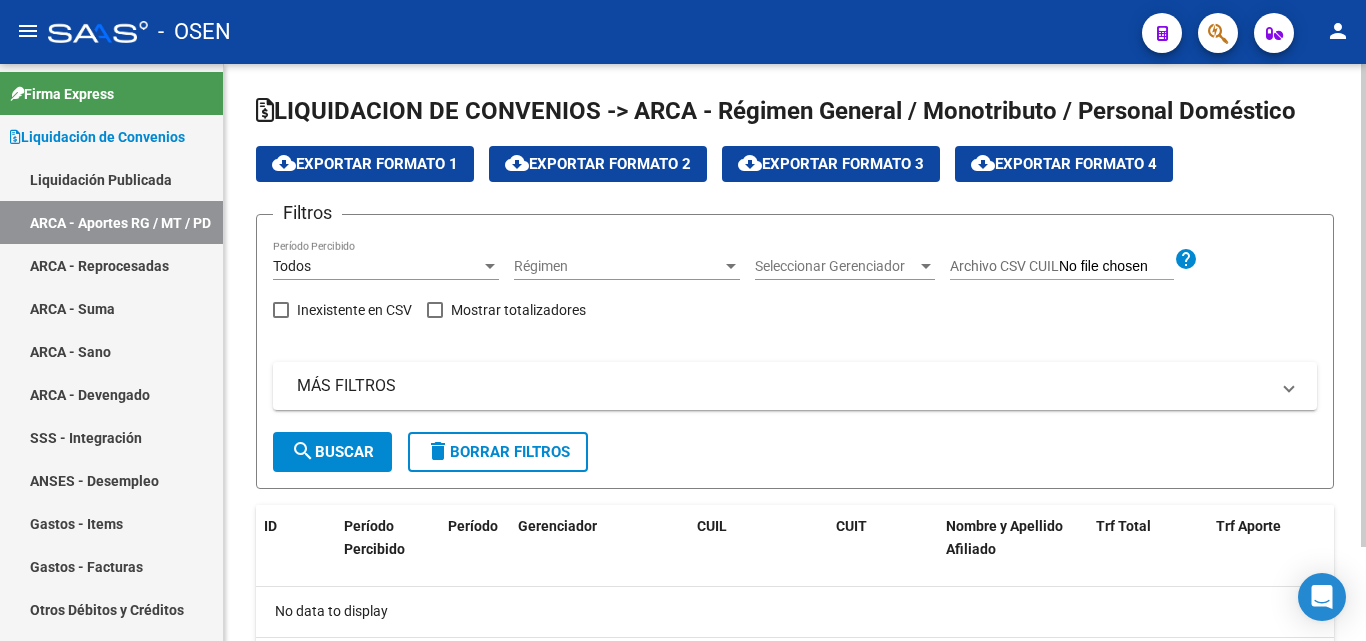 scroll, scrollTop: 0, scrollLeft: 0, axis: both 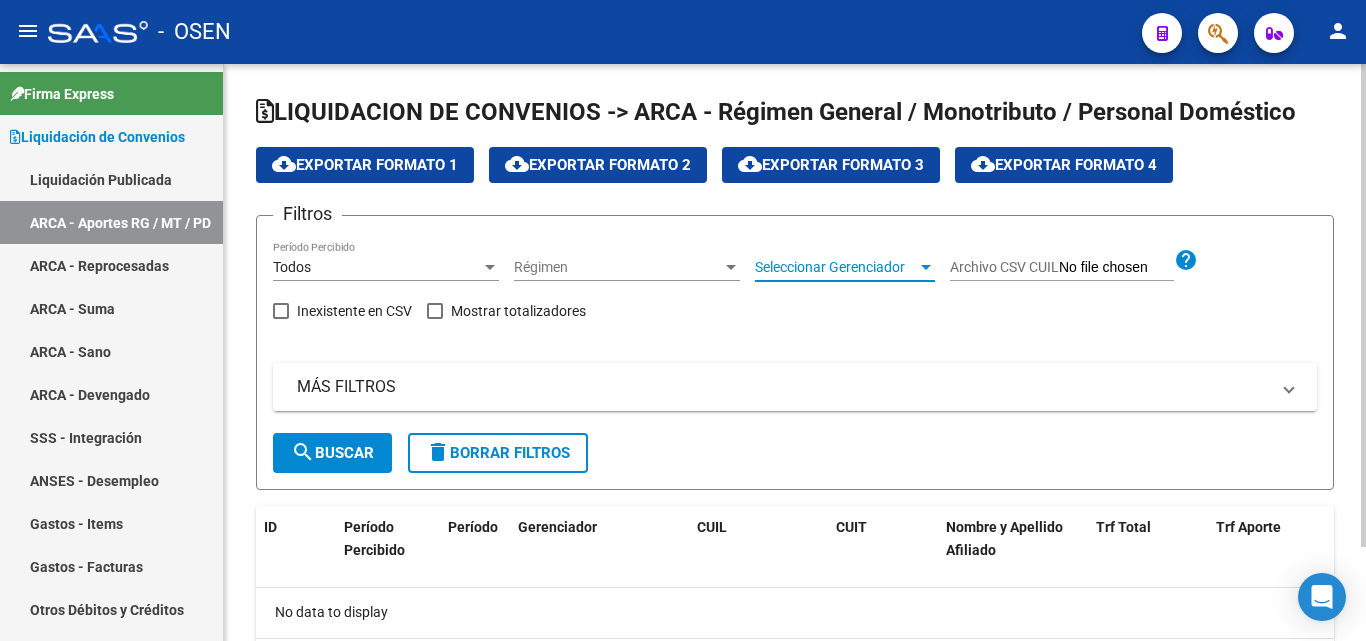 click on "Seleccionar Gerenciador" at bounding box center [836, 267] 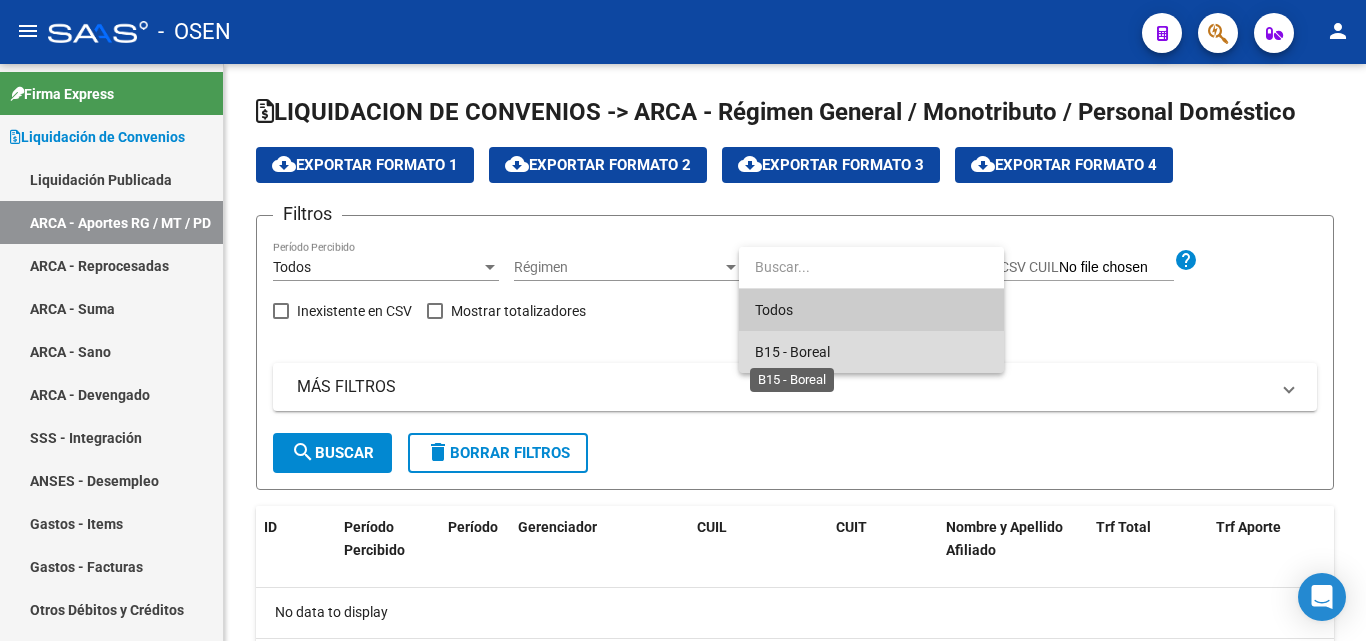 click on "B15 - Boreal" at bounding box center [792, 352] 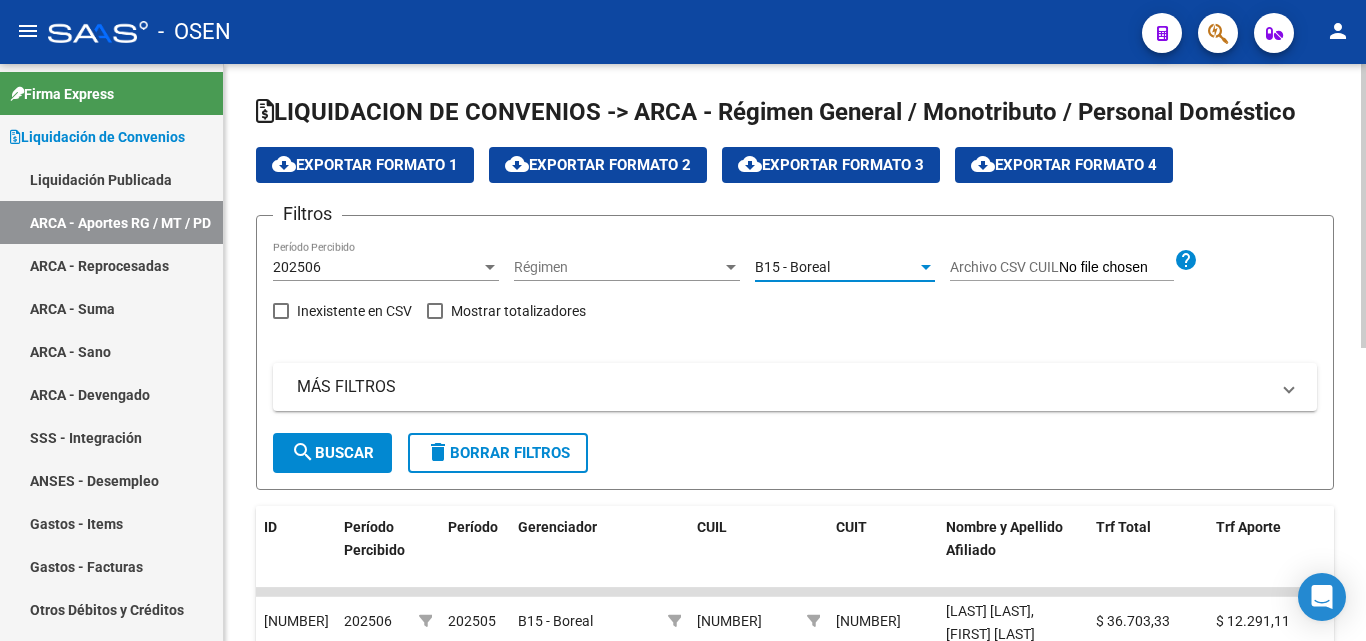click on "Régimen" at bounding box center (618, 267) 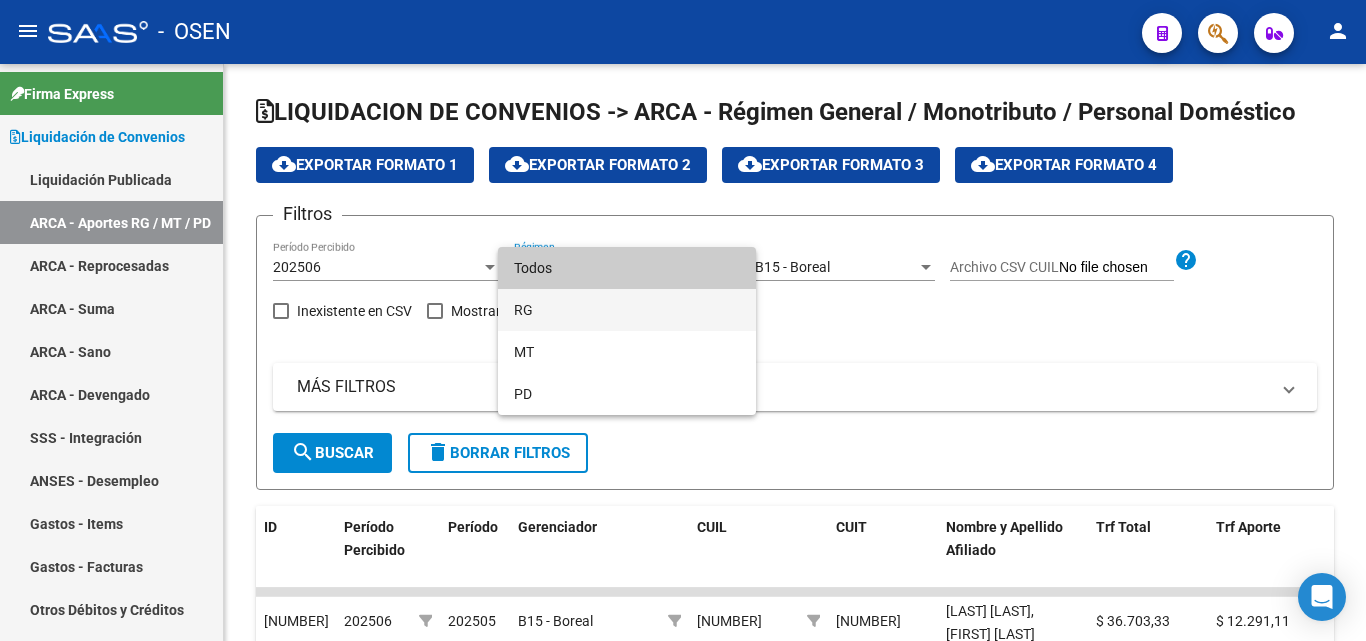 click on "RG" at bounding box center (627, 310) 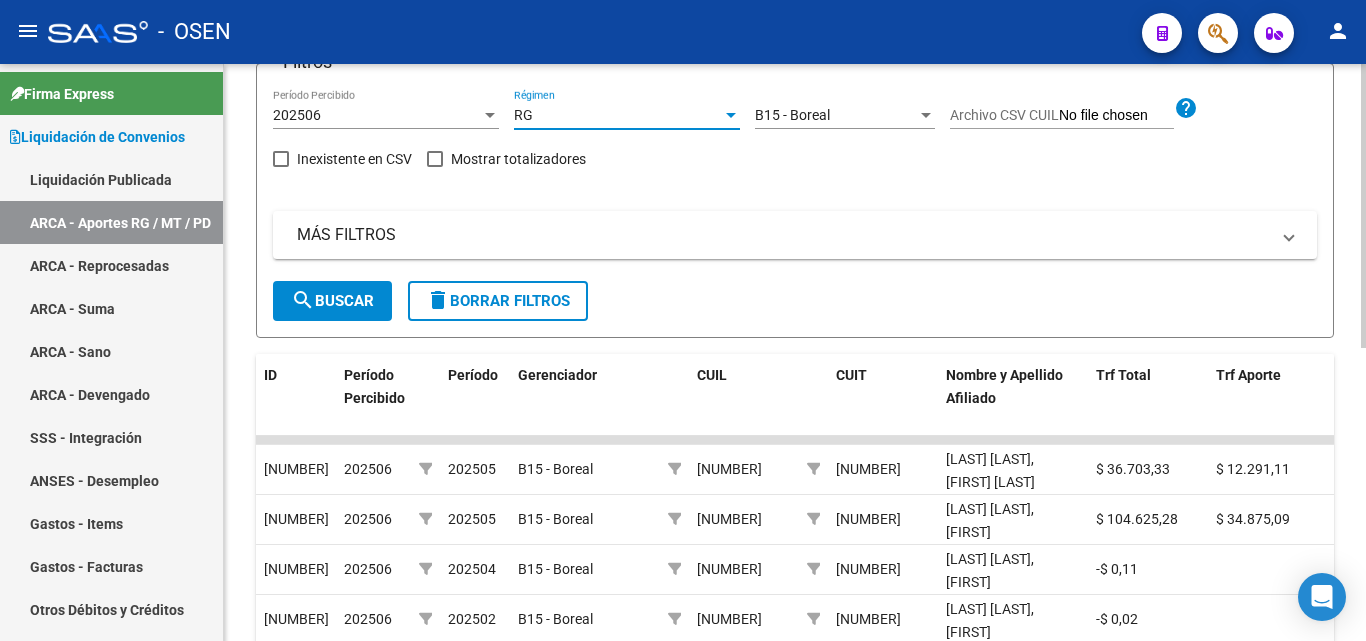 scroll, scrollTop: 200, scrollLeft: 0, axis: vertical 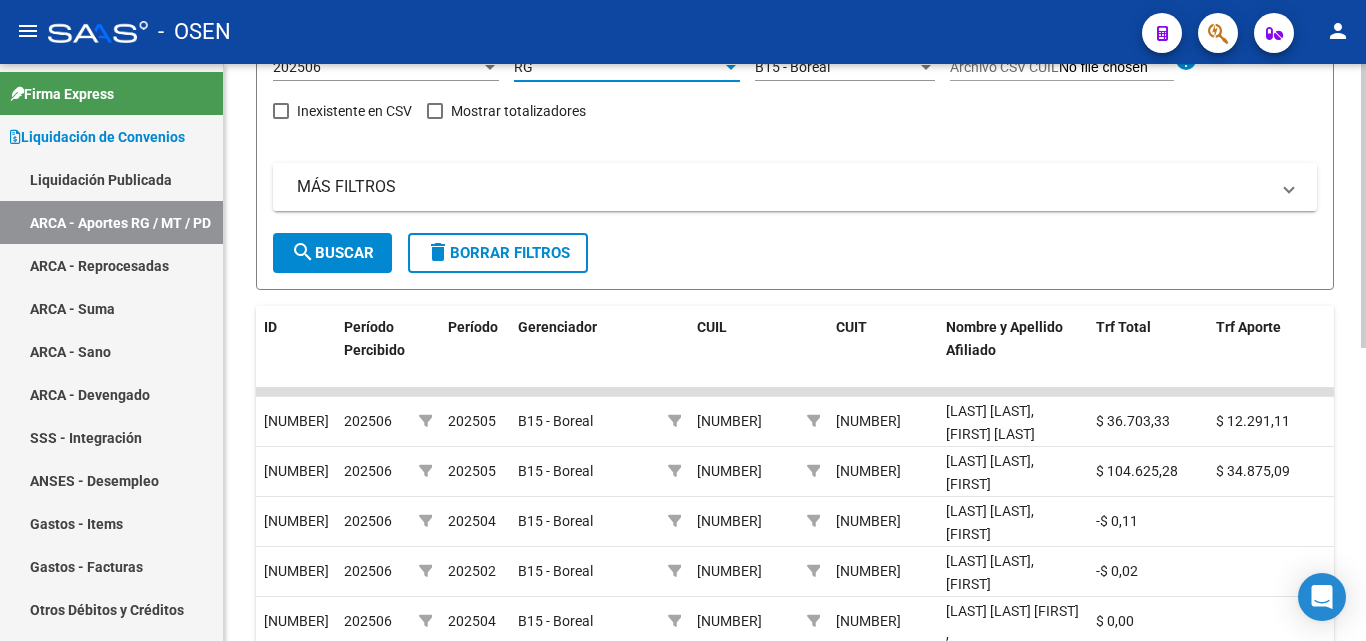 click on "MÁS FILTROS" at bounding box center (783, 187) 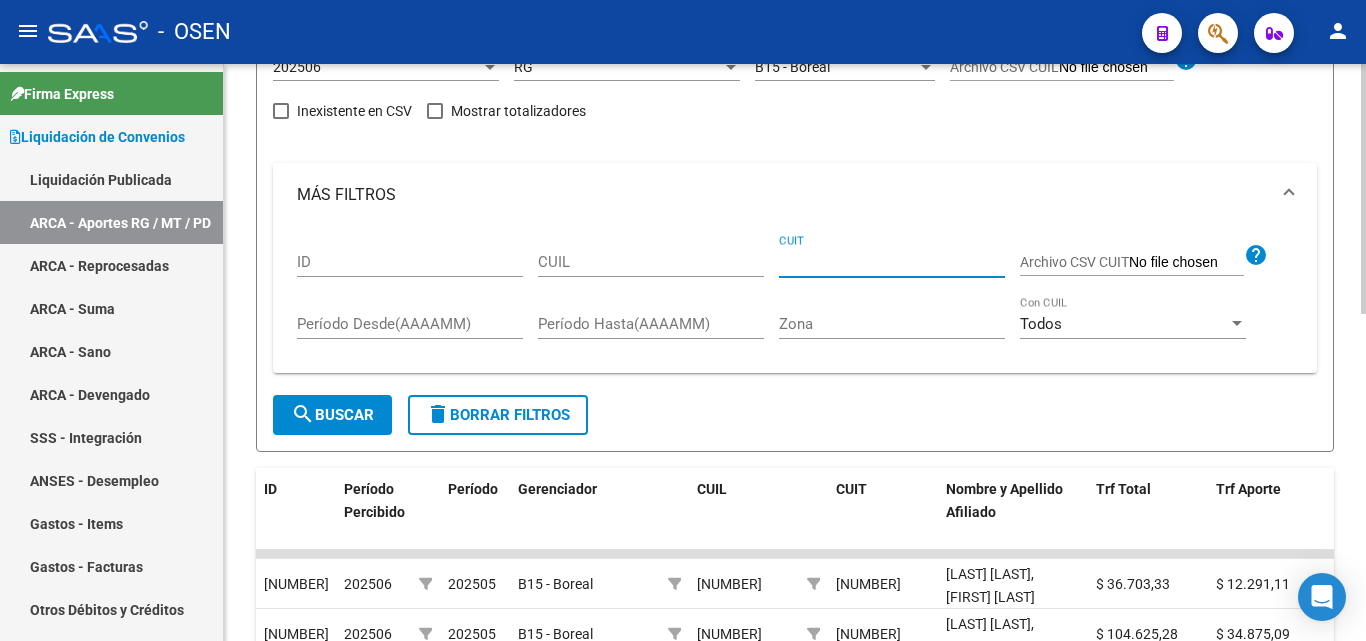 click on "CUIT" at bounding box center [892, 262] 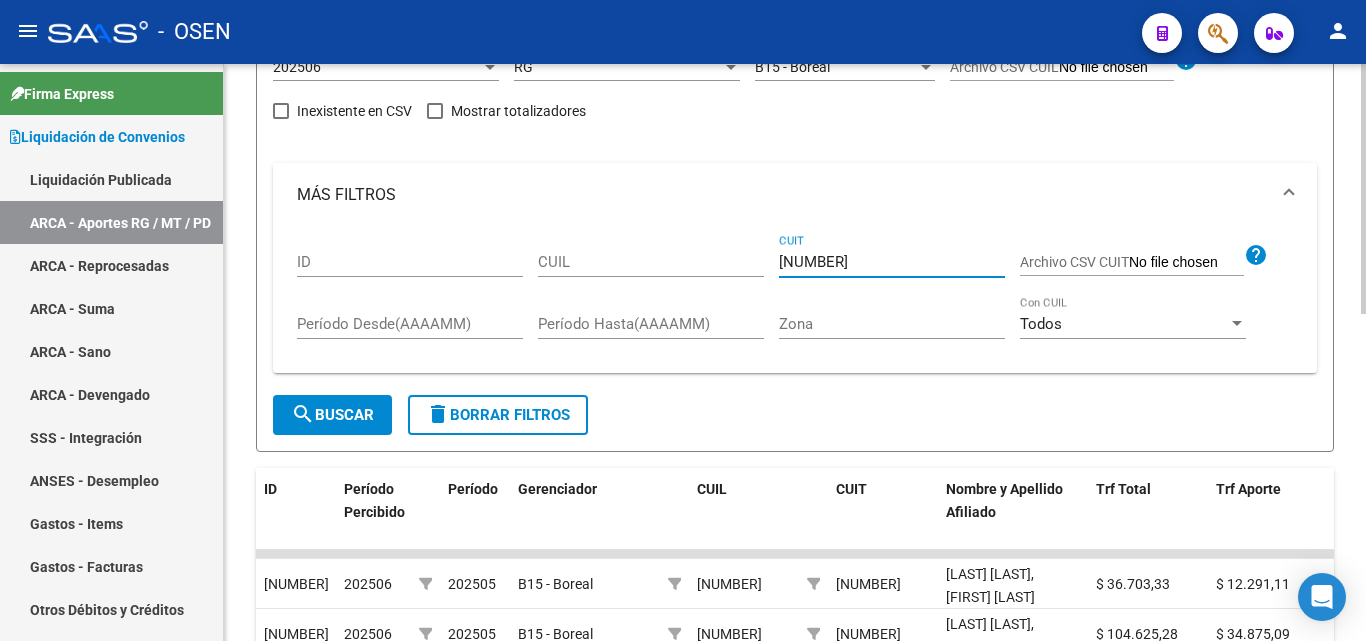 type on "[NUMBER]" 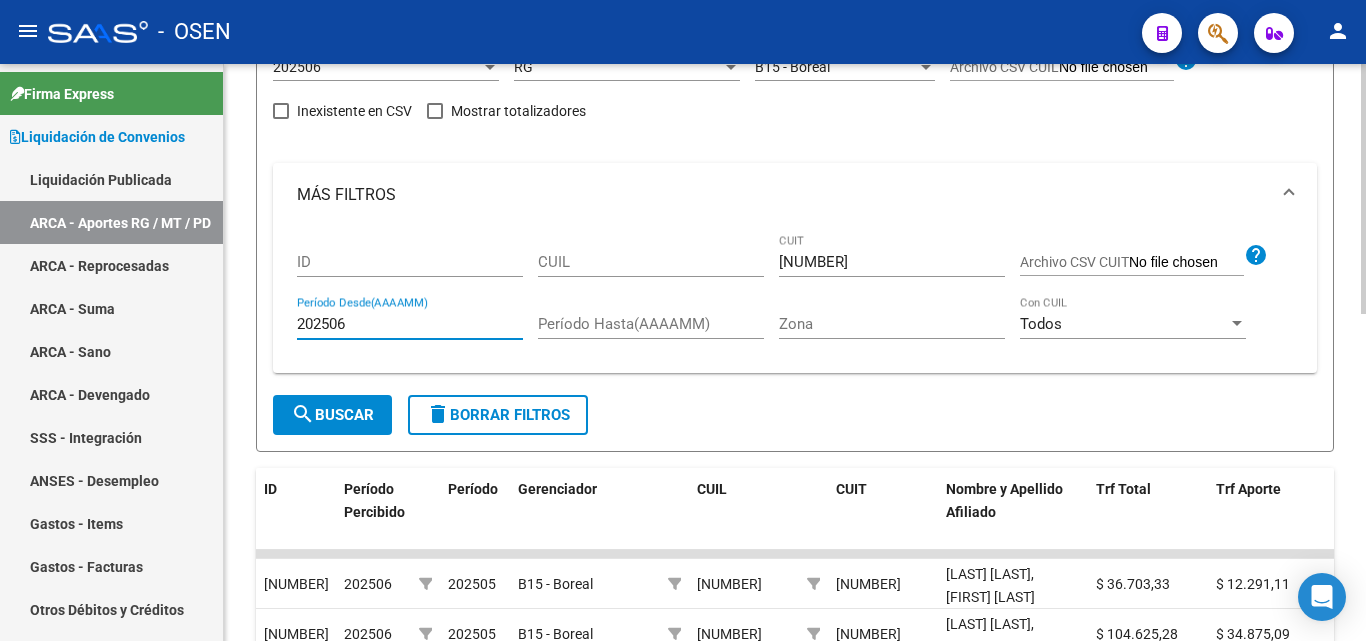 type on "202506" 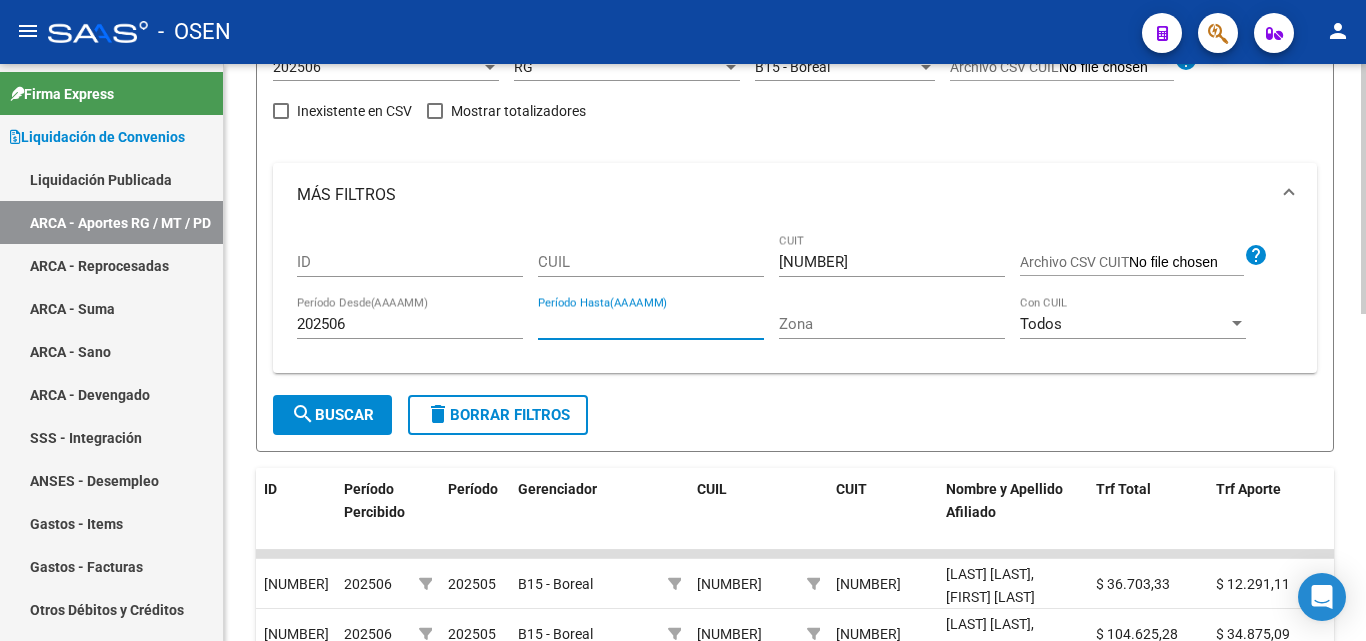 click on "Período Hasta(AAAAMM)" at bounding box center (651, 324) 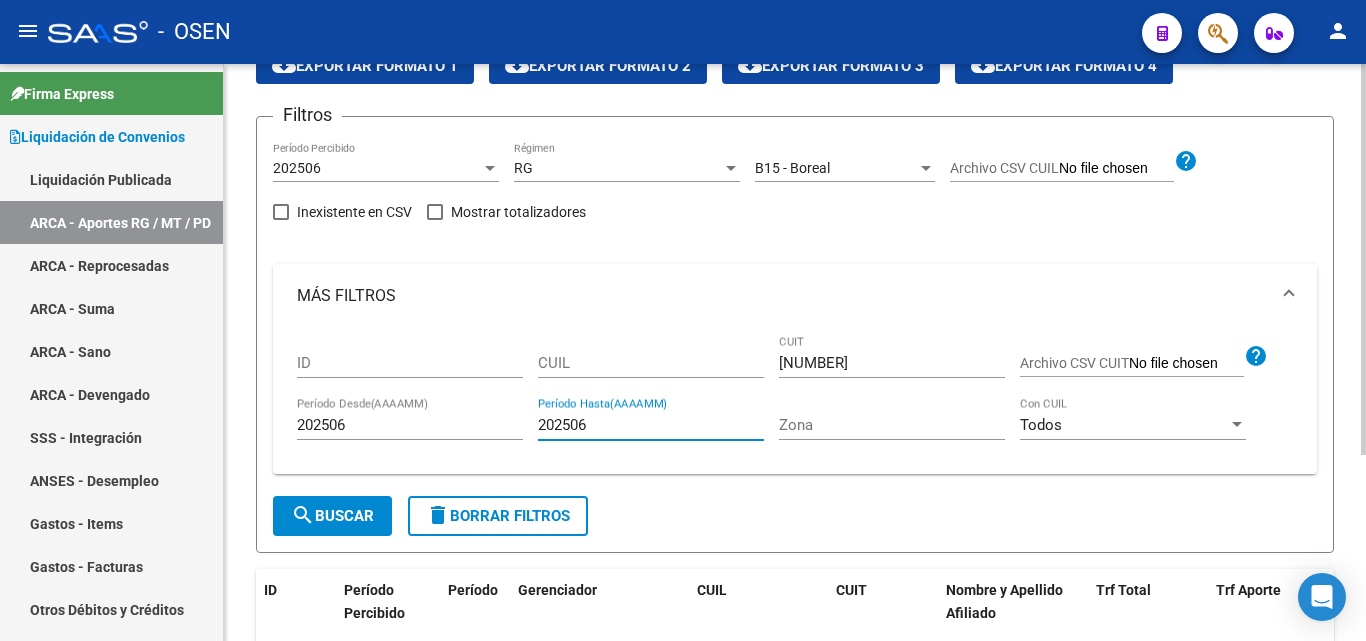 scroll, scrollTop: 100, scrollLeft: 0, axis: vertical 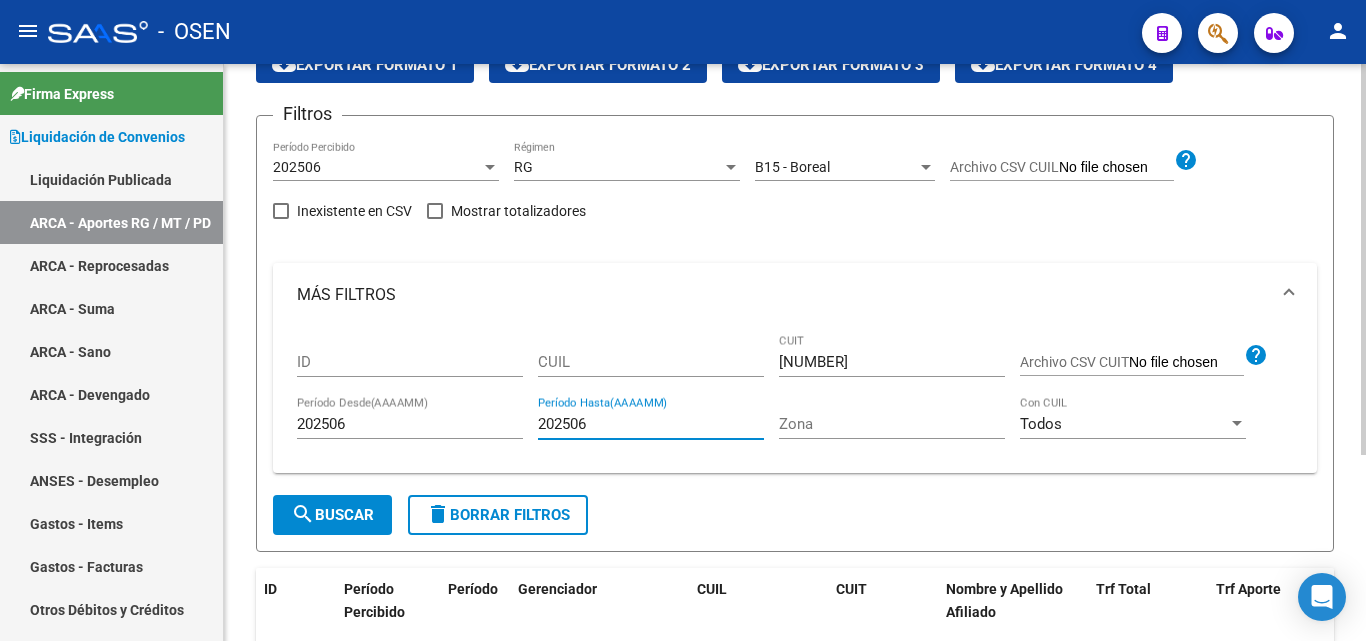 type on "202506" 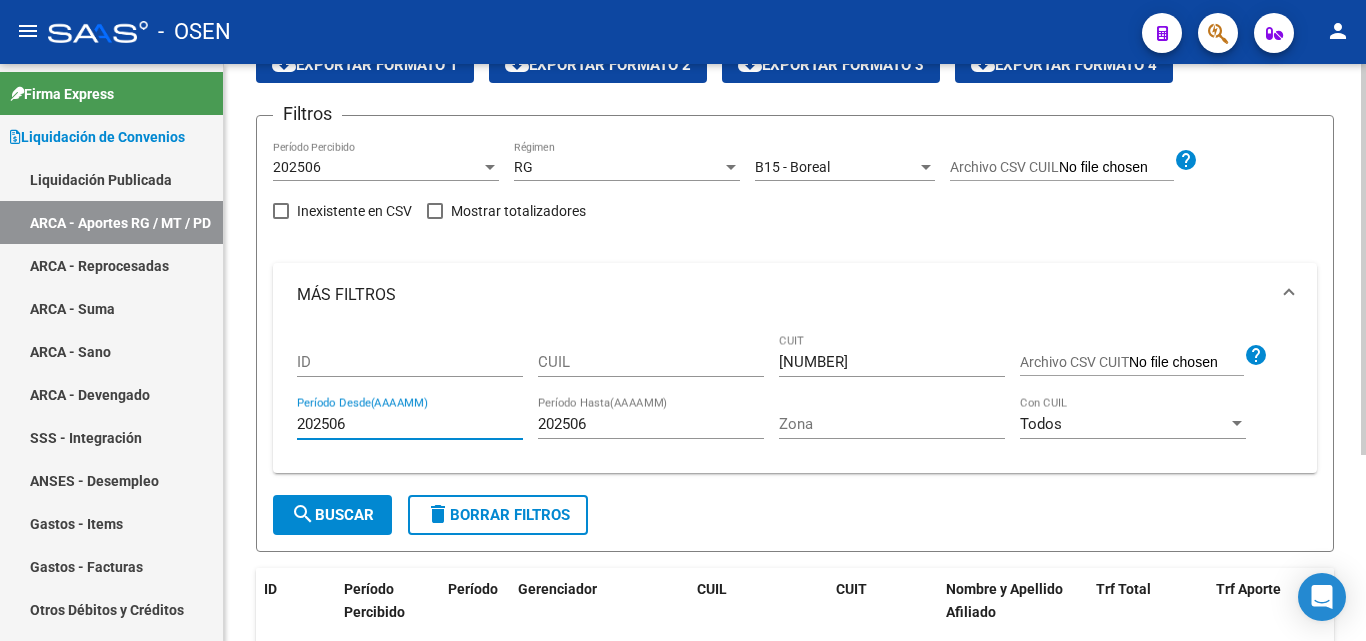 drag, startPoint x: 356, startPoint y: 422, endPoint x: 331, endPoint y: 423, distance: 25.019993 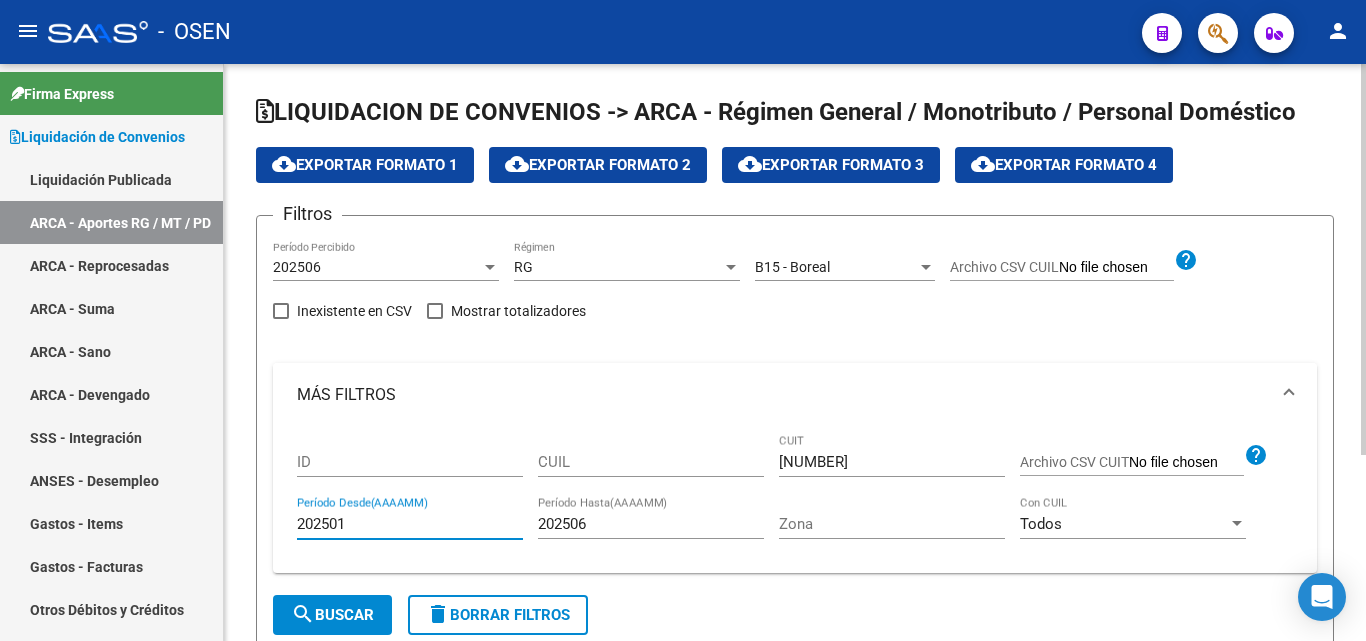 scroll, scrollTop: 100, scrollLeft: 0, axis: vertical 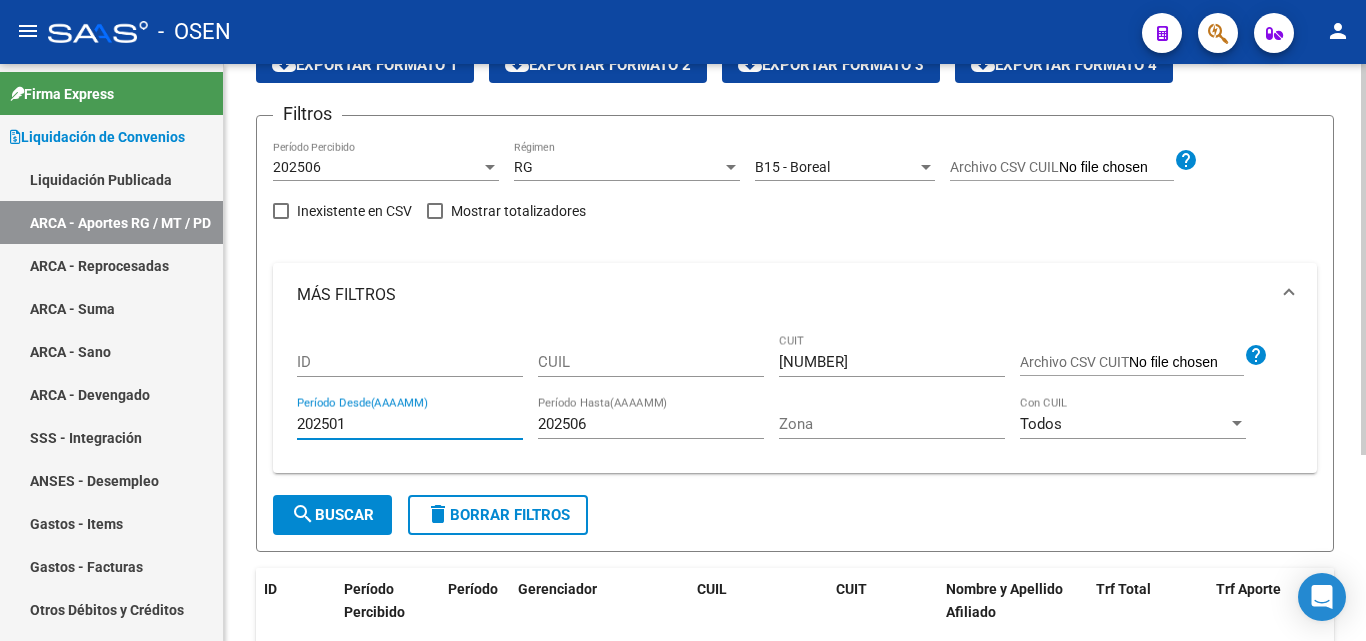 type on "202501" 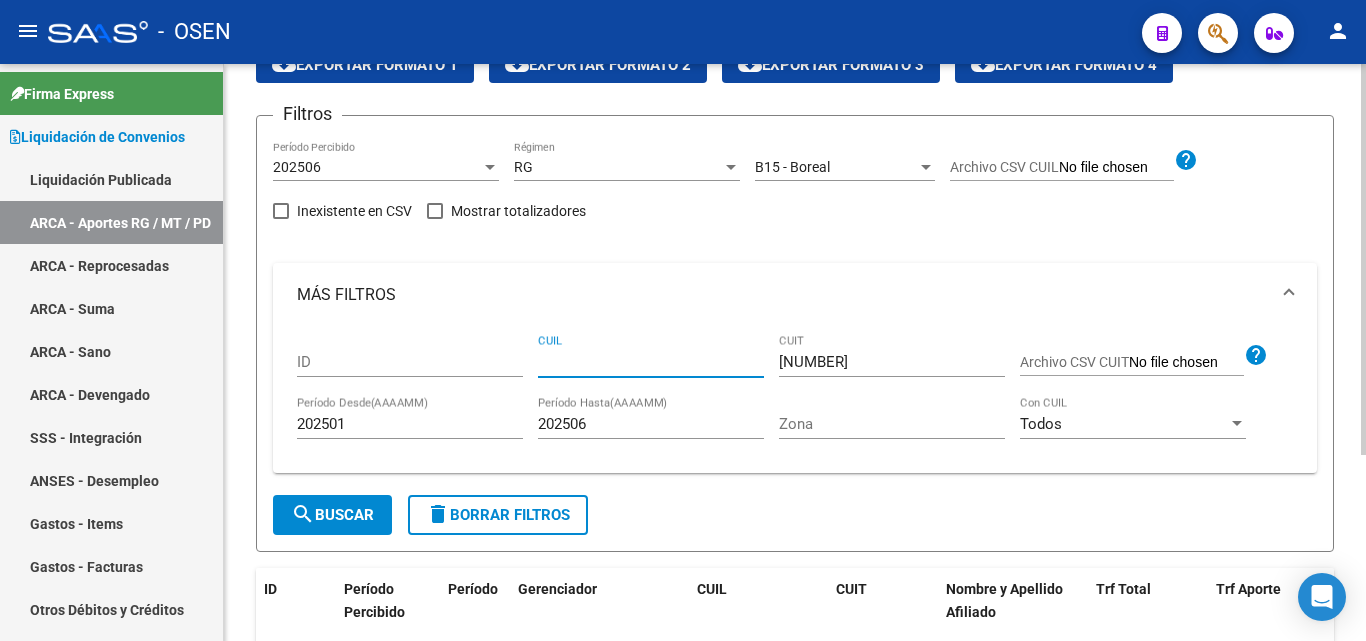 click on "CUIL" at bounding box center (651, 362) 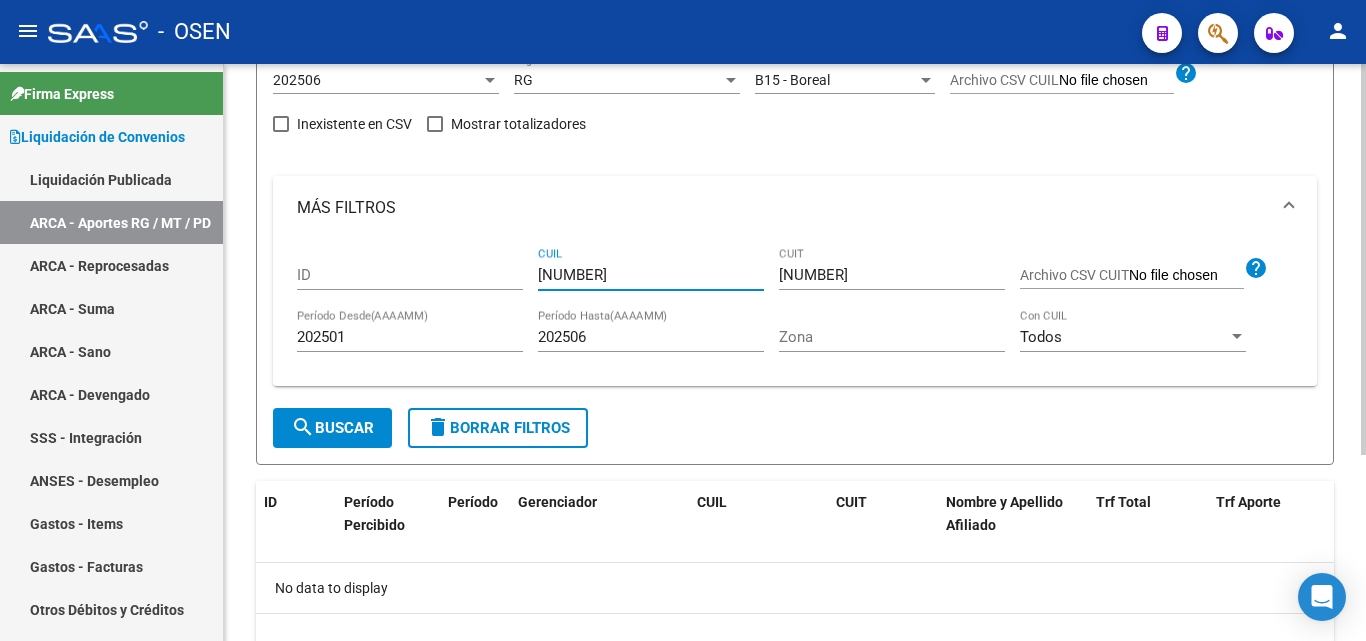 scroll, scrollTop: 75, scrollLeft: 0, axis: vertical 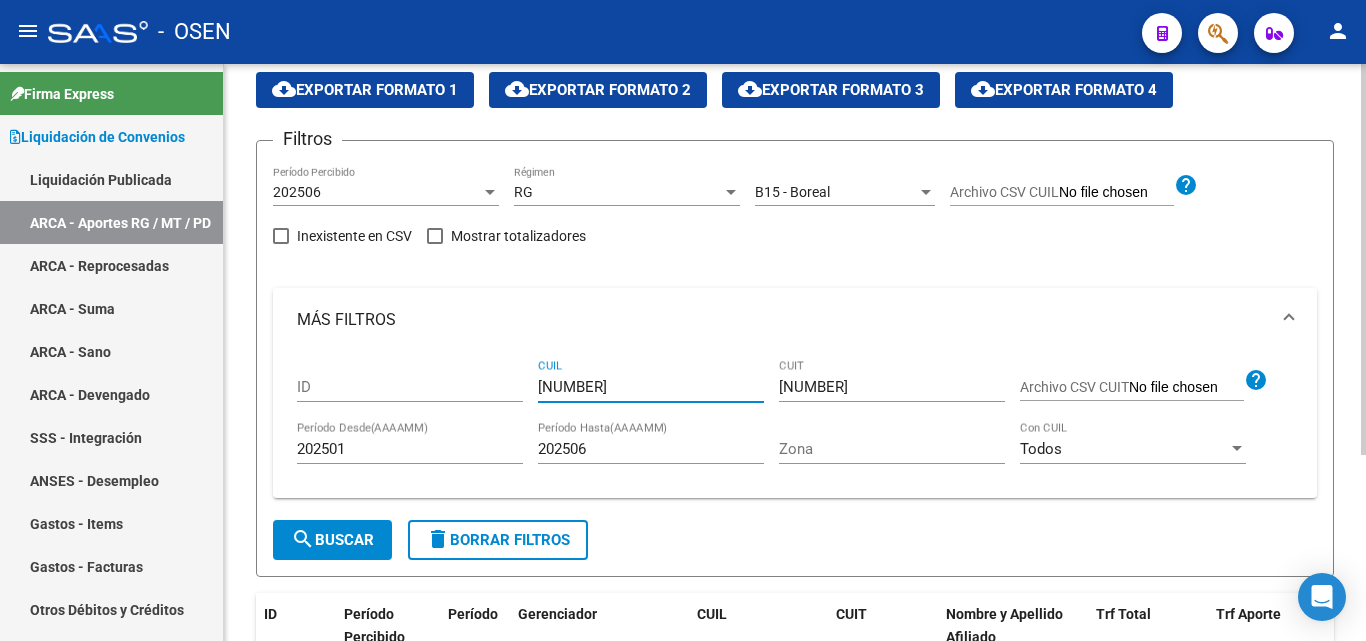 type on "[NUMBER]" 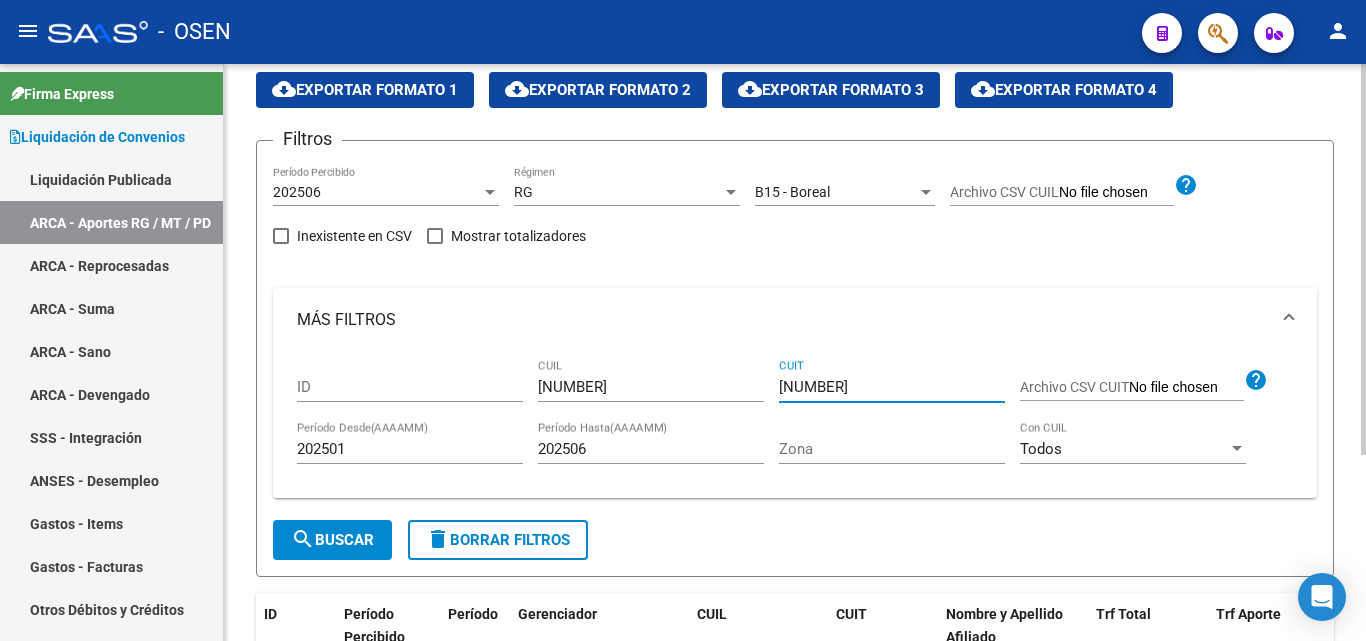 drag, startPoint x: 826, startPoint y: 385, endPoint x: 741, endPoint y: 385, distance: 85 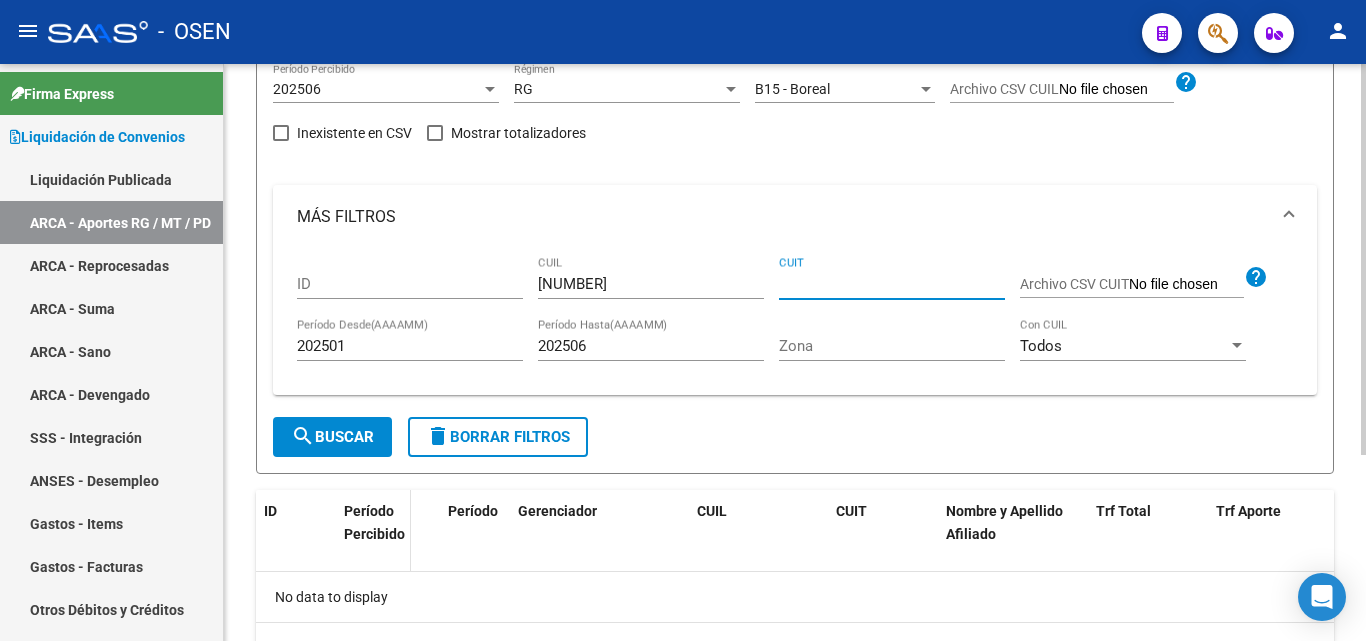 scroll, scrollTop: 275, scrollLeft: 0, axis: vertical 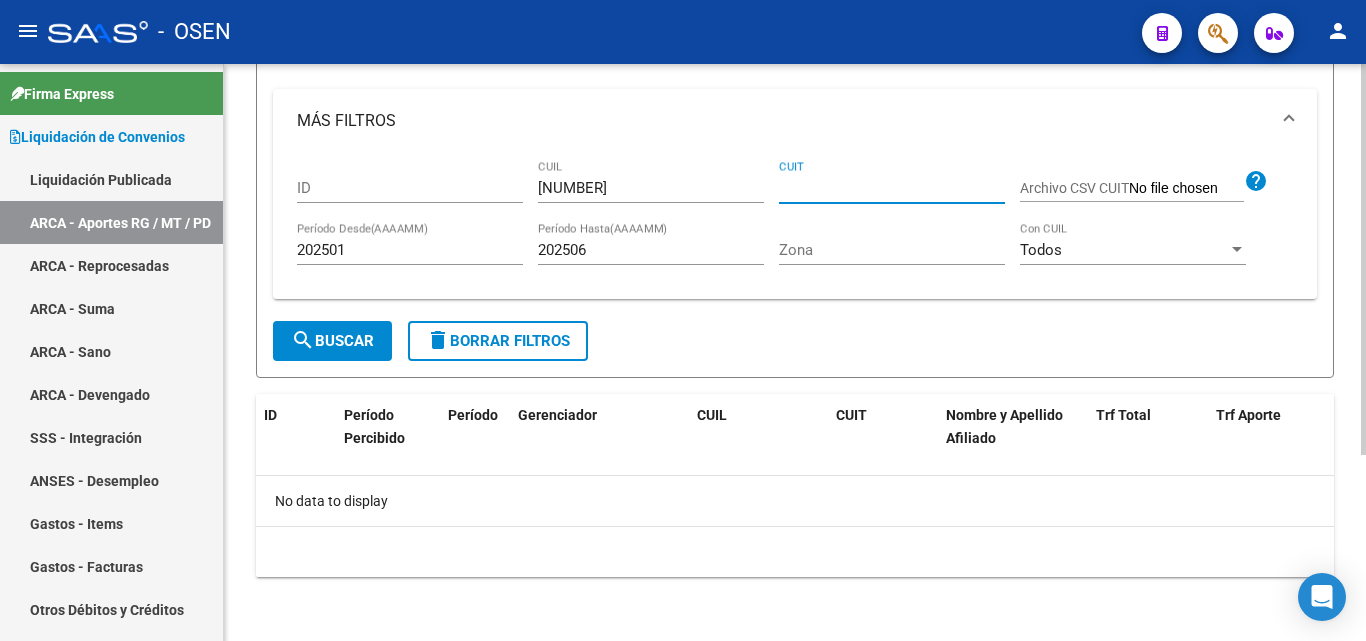 type 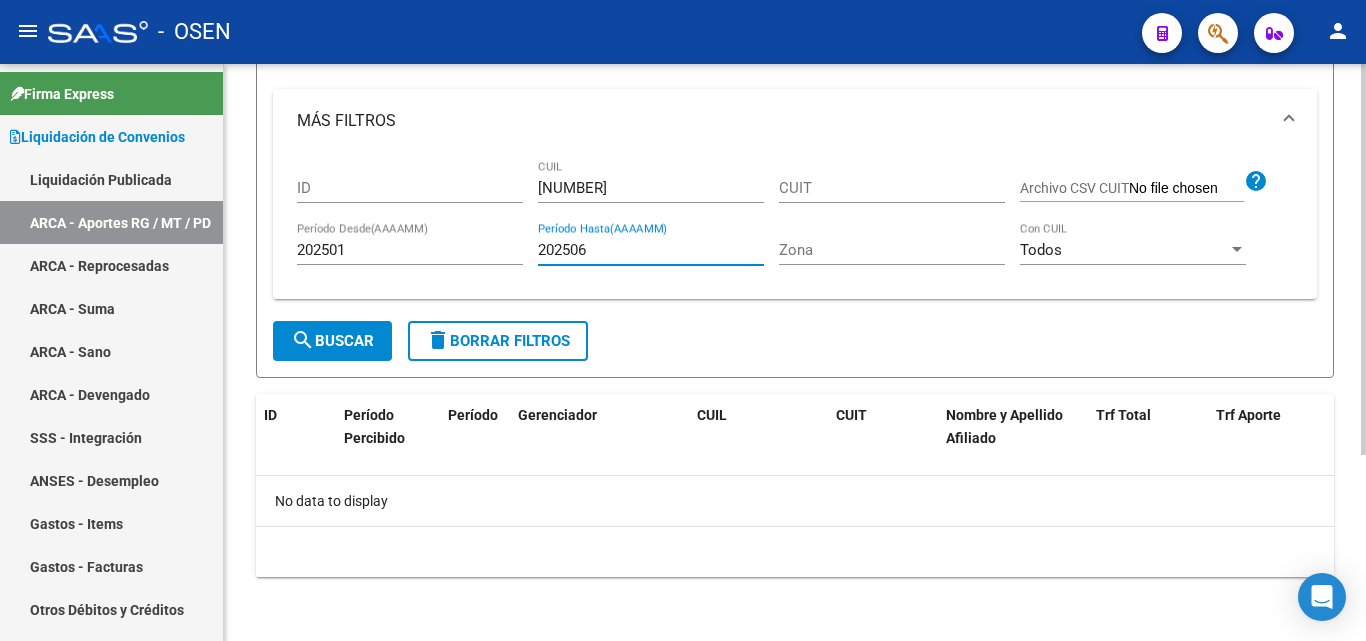 drag, startPoint x: 594, startPoint y: 257, endPoint x: 525, endPoint y: 257, distance: 69 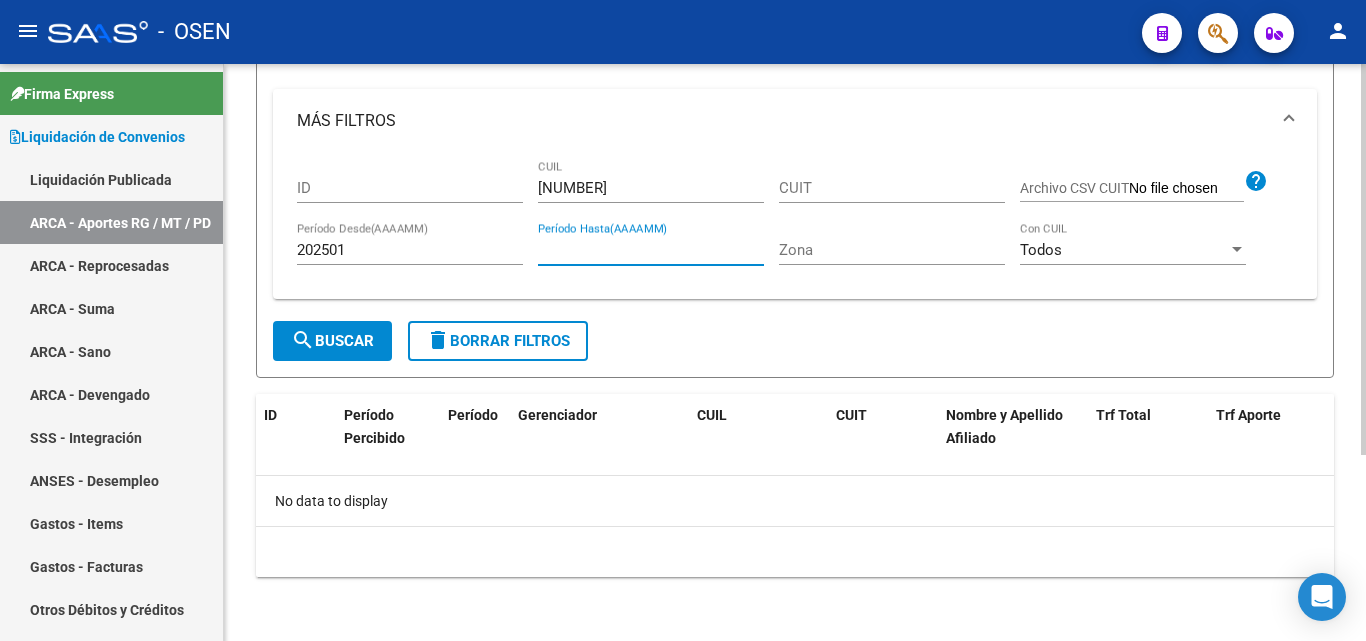 type 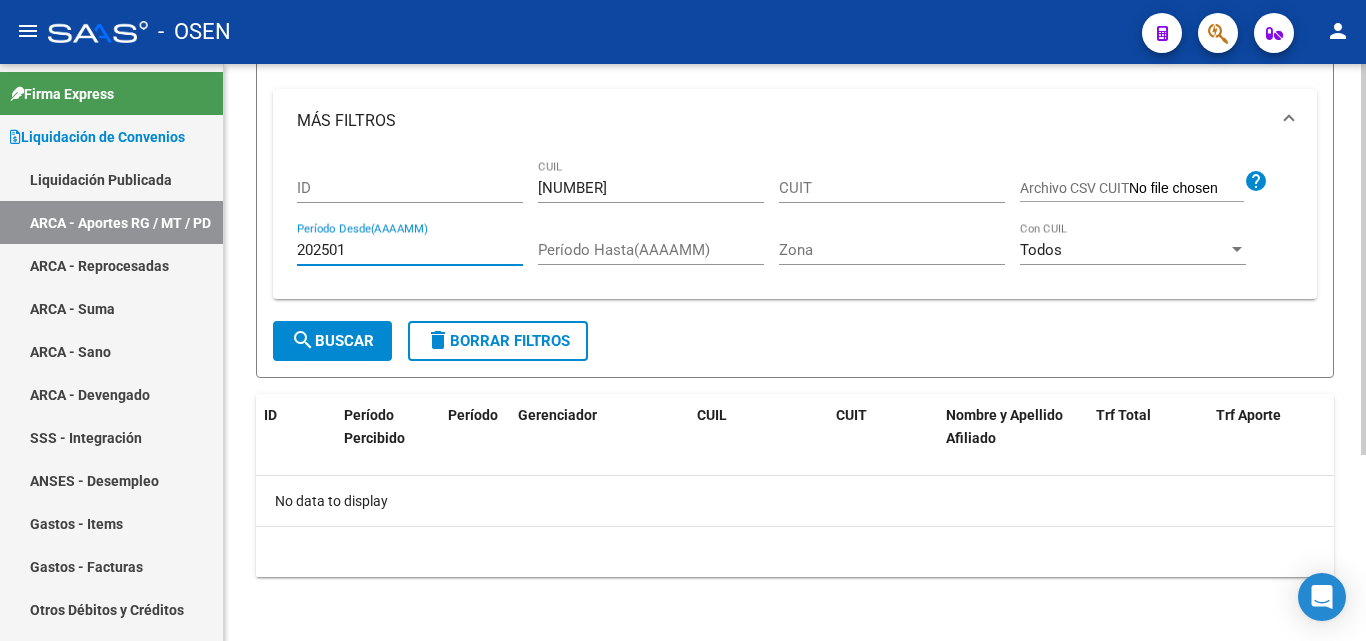 drag, startPoint x: 399, startPoint y: 252, endPoint x: 281, endPoint y: 255, distance: 118.03813 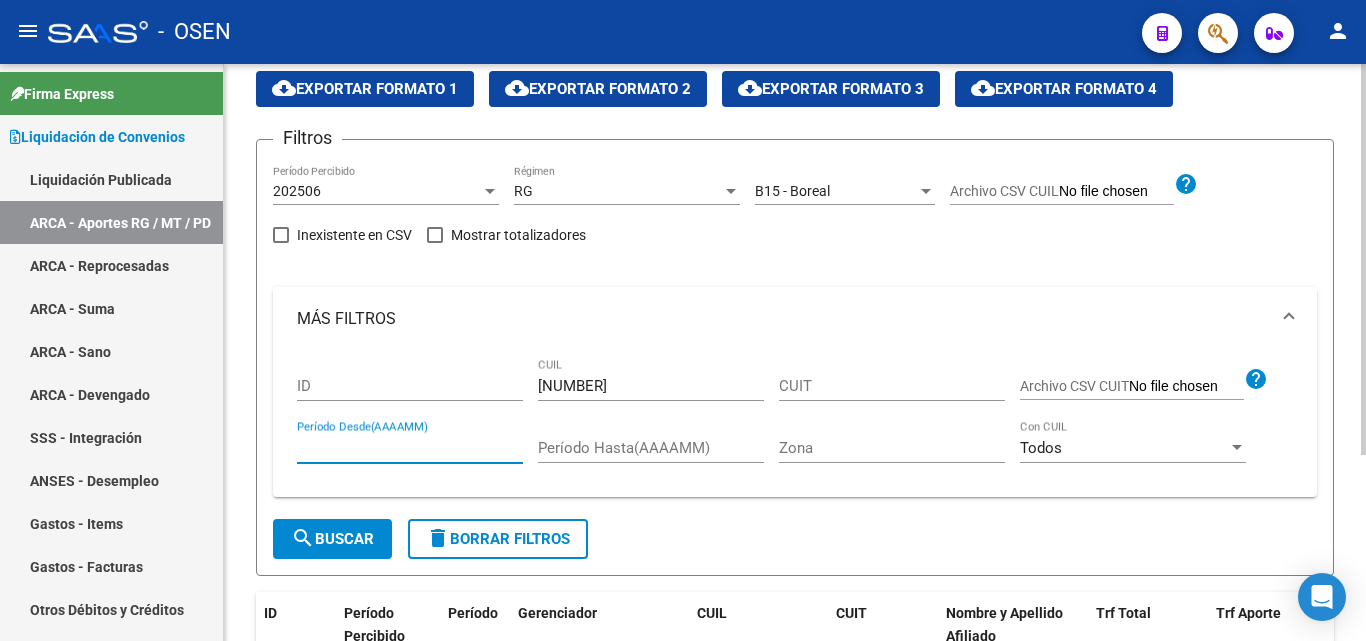 scroll, scrollTop: 75, scrollLeft: 0, axis: vertical 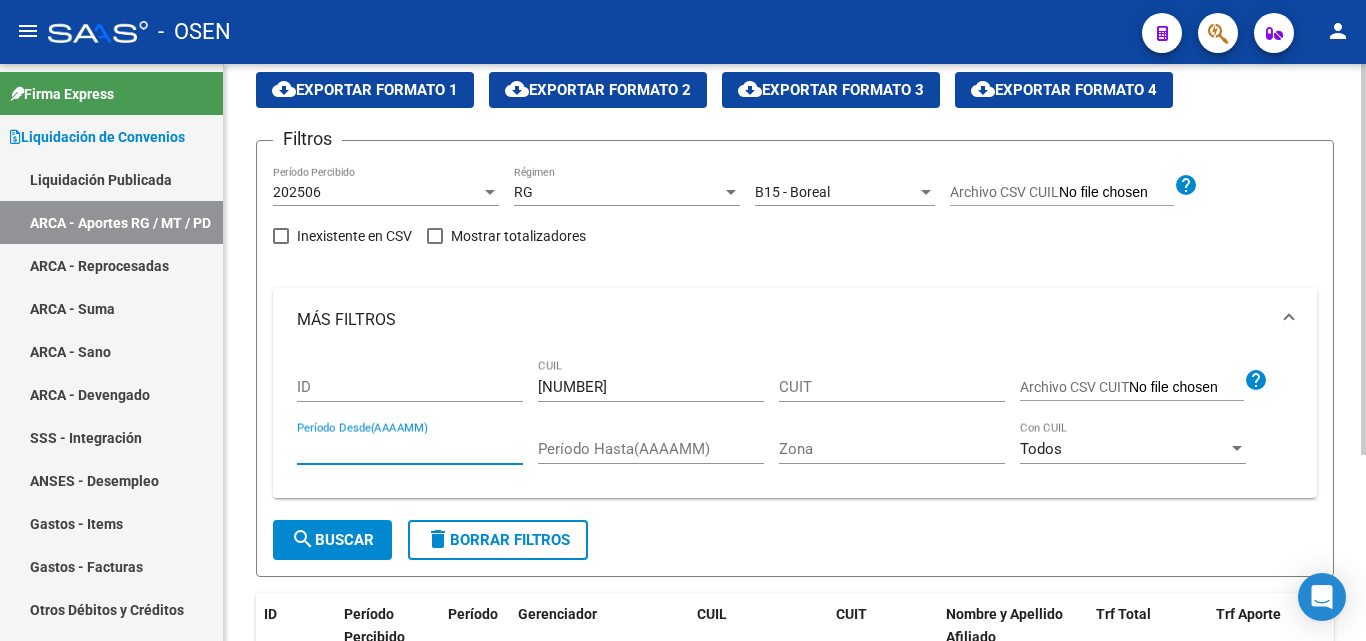 type 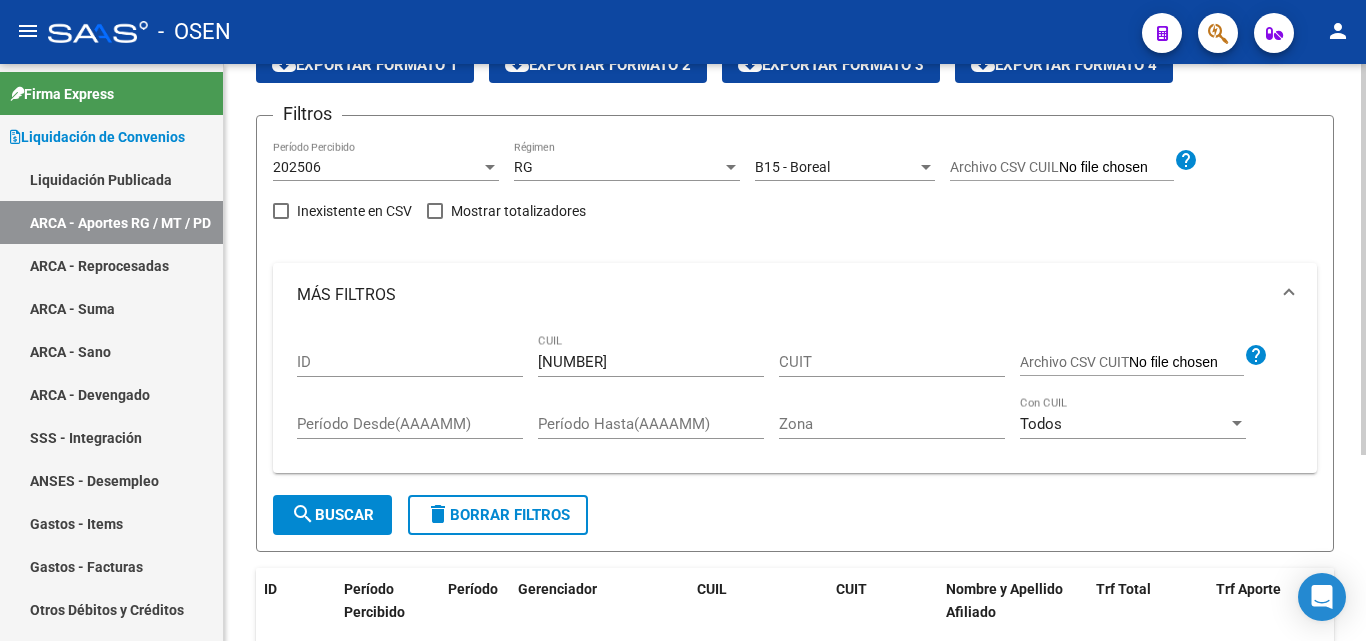 scroll, scrollTop: 0, scrollLeft: 0, axis: both 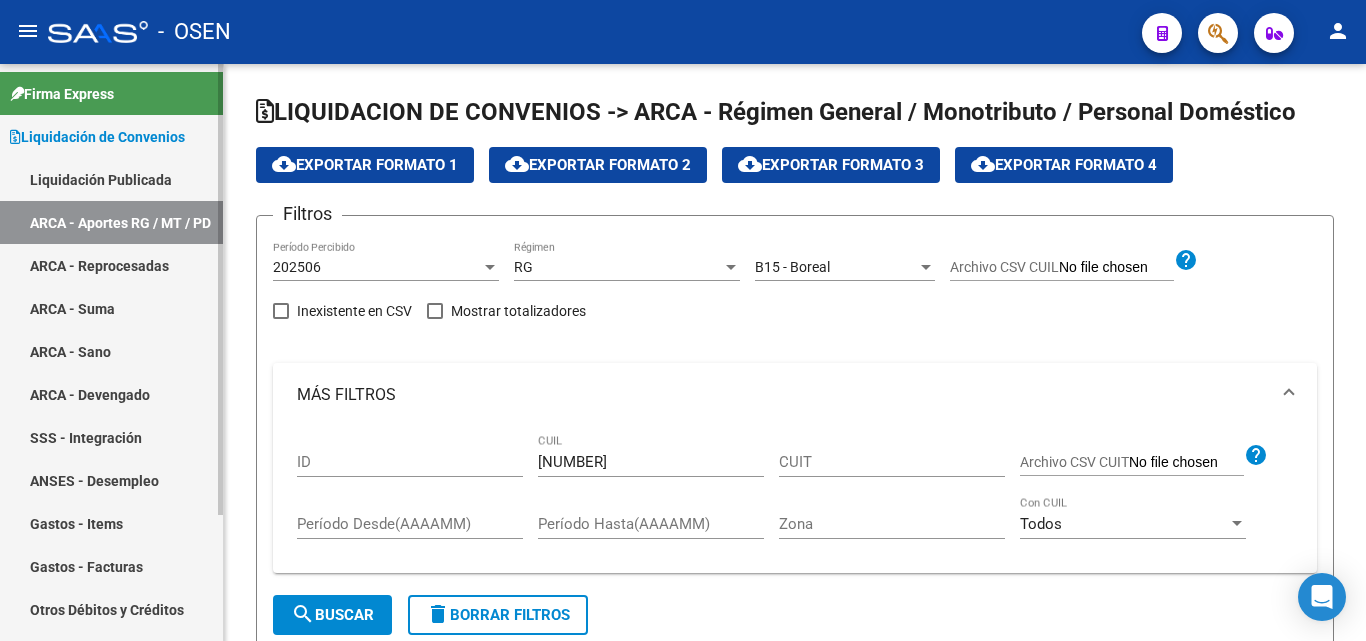 click on "ARCA - Devengado" at bounding box center [111, 394] 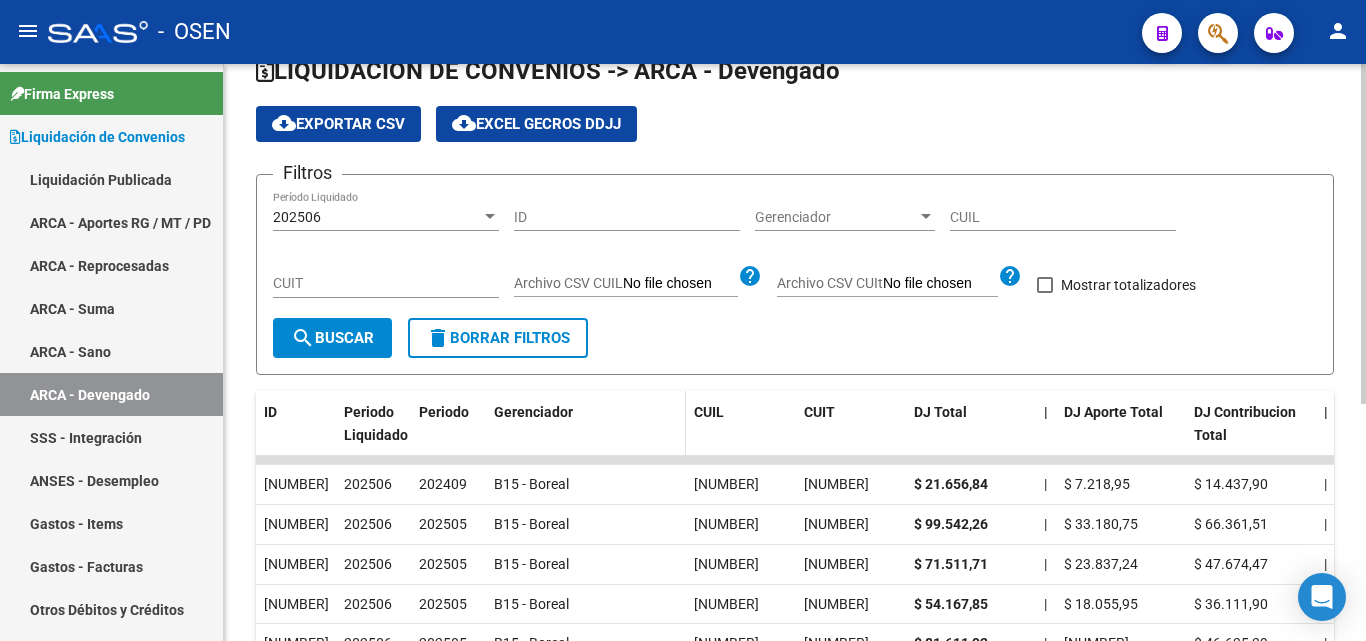 scroll, scrollTop: 0, scrollLeft: 0, axis: both 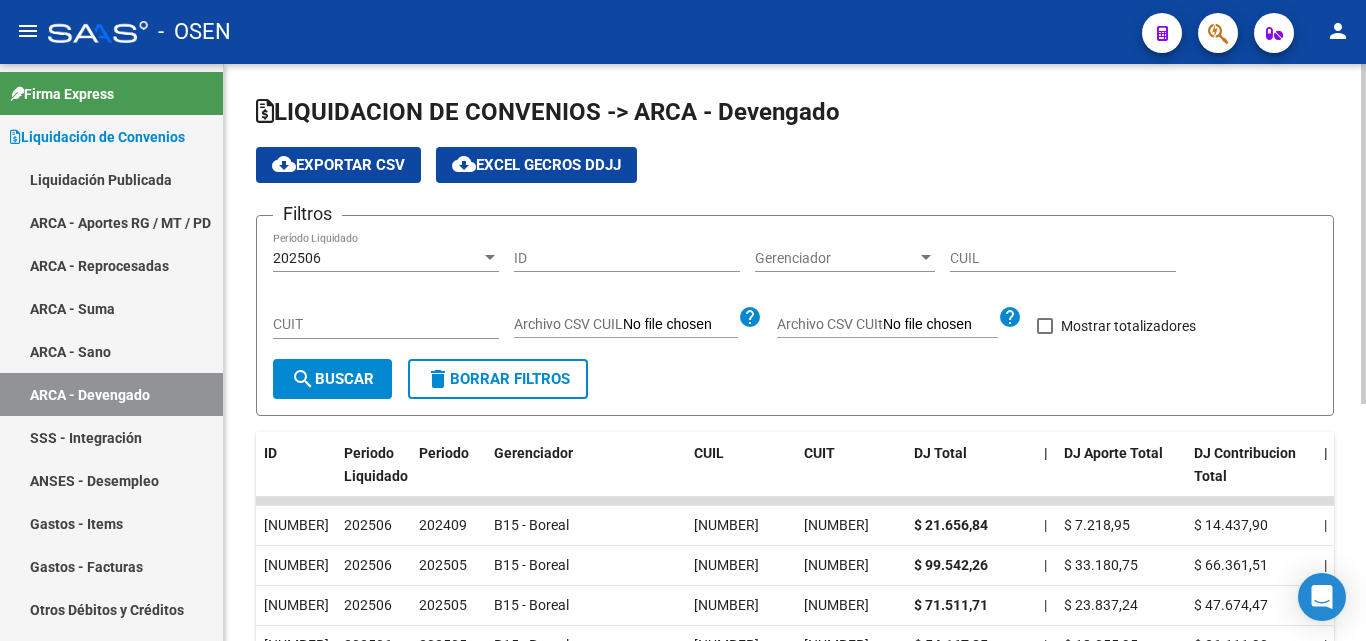 click on "Gerenciador Gerenciador" 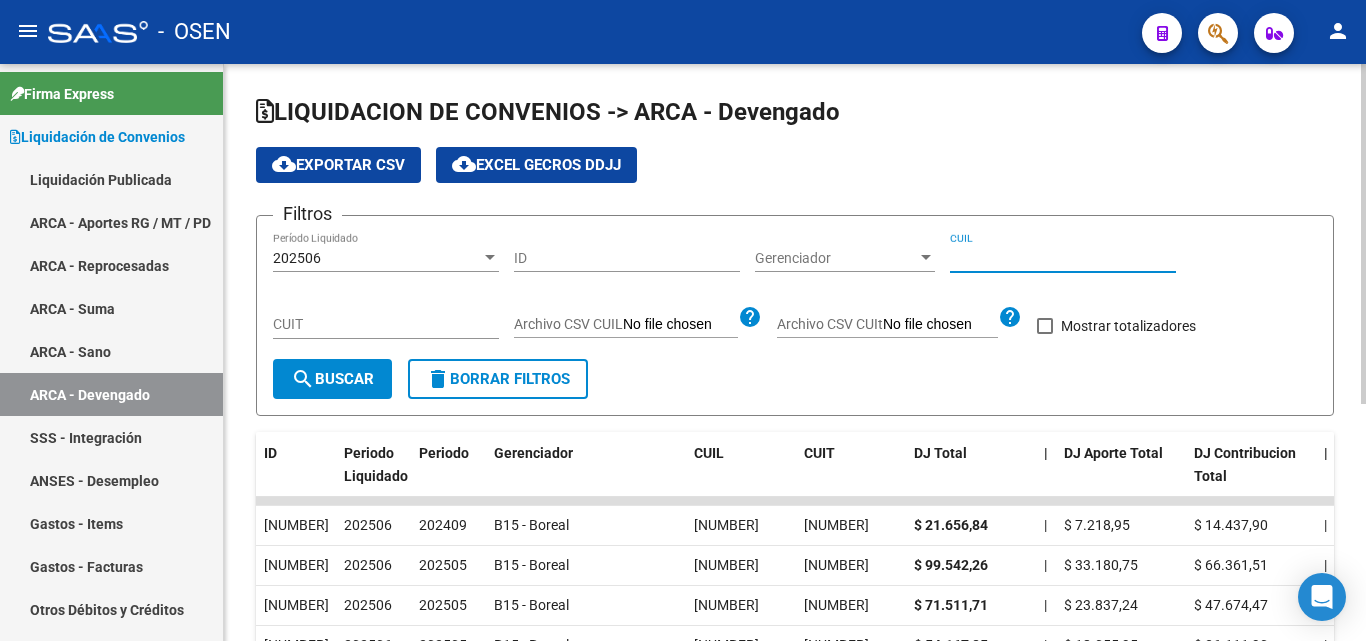 click on "CUIL" at bounding box center [1063, 258] 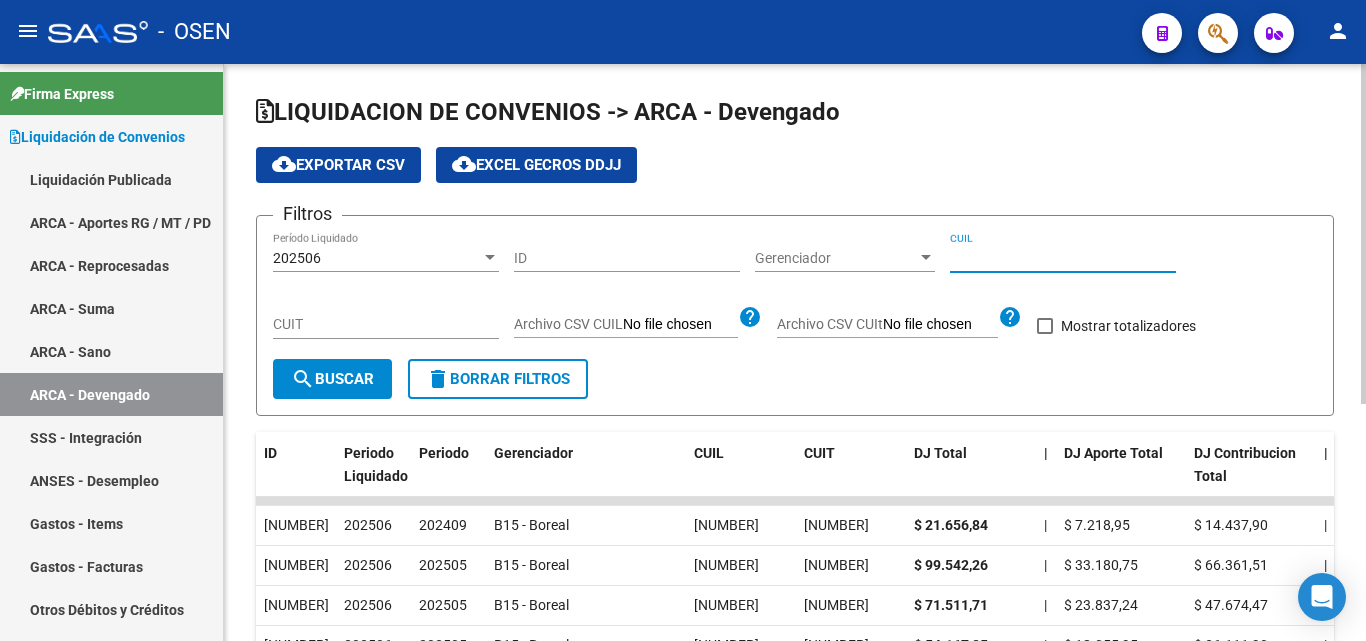 paste on "[NUMBER]" 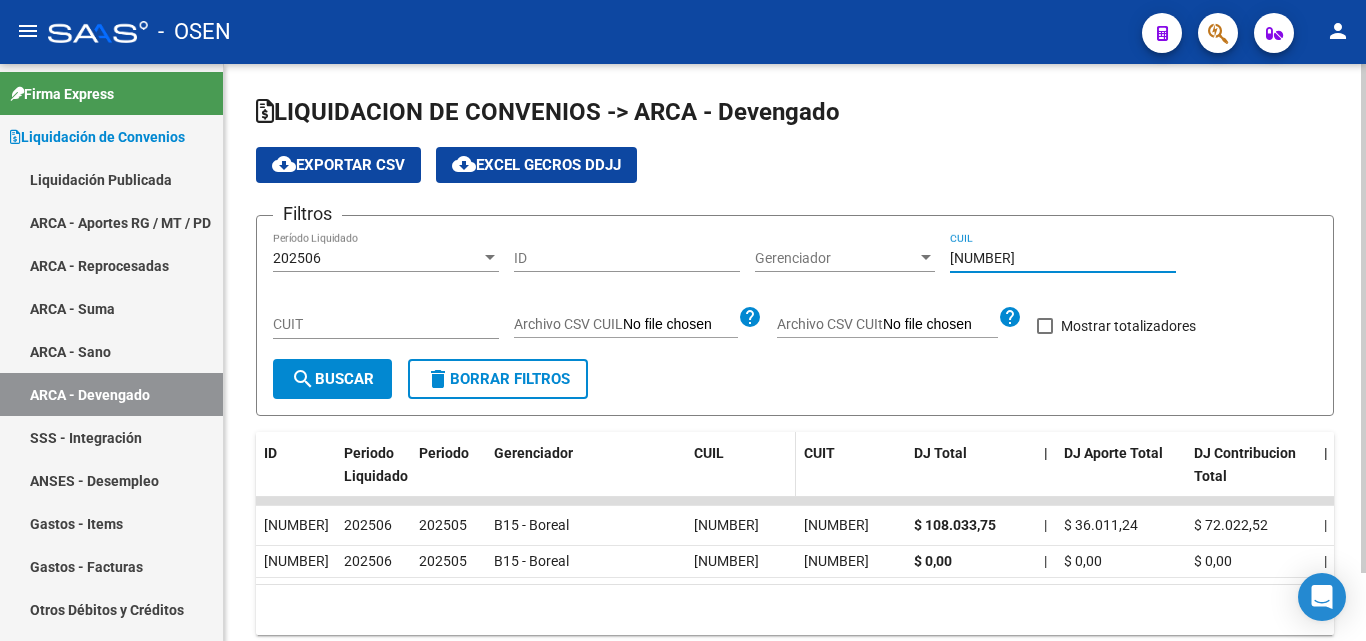scroll, scrollTop: 77, scrollLeft: 0, axis: vertical 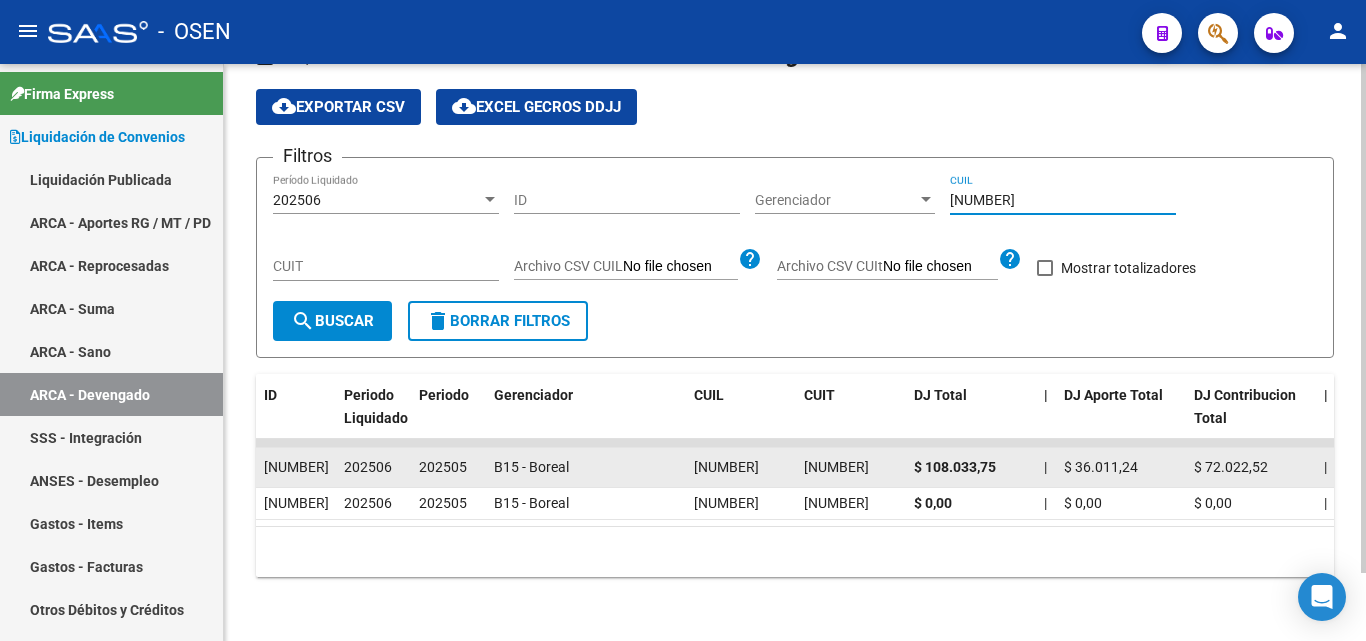 type on "[NUMBER]" 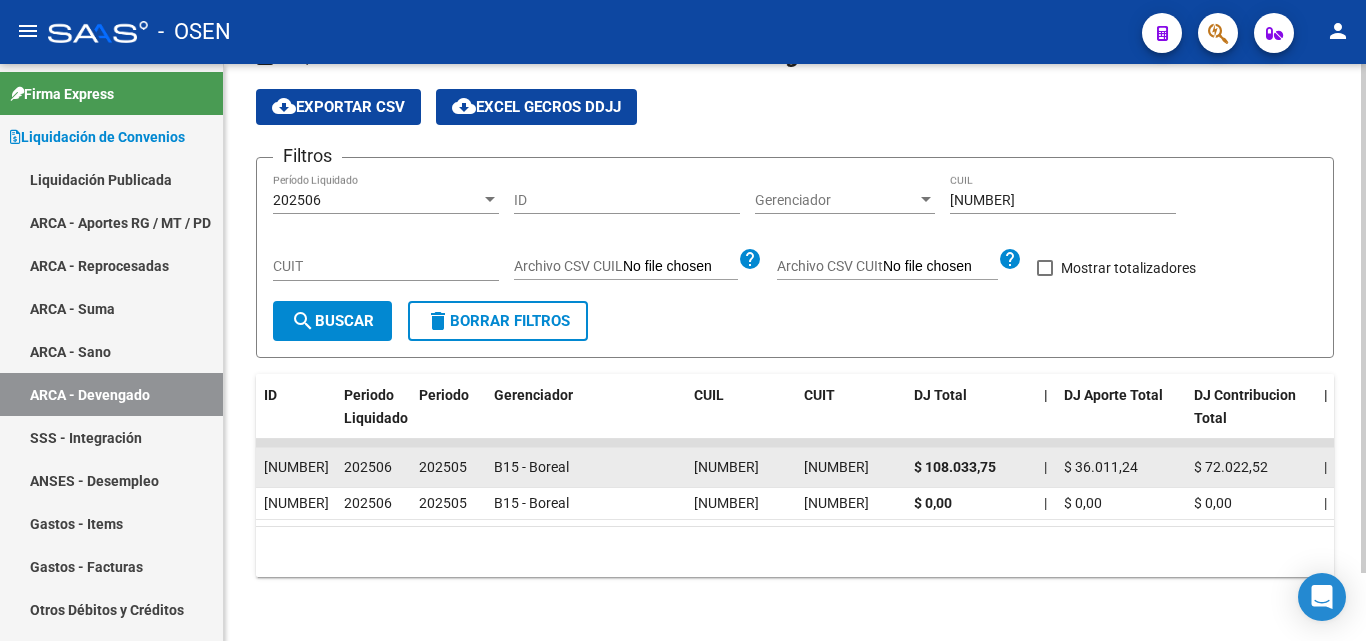 click on "202505" 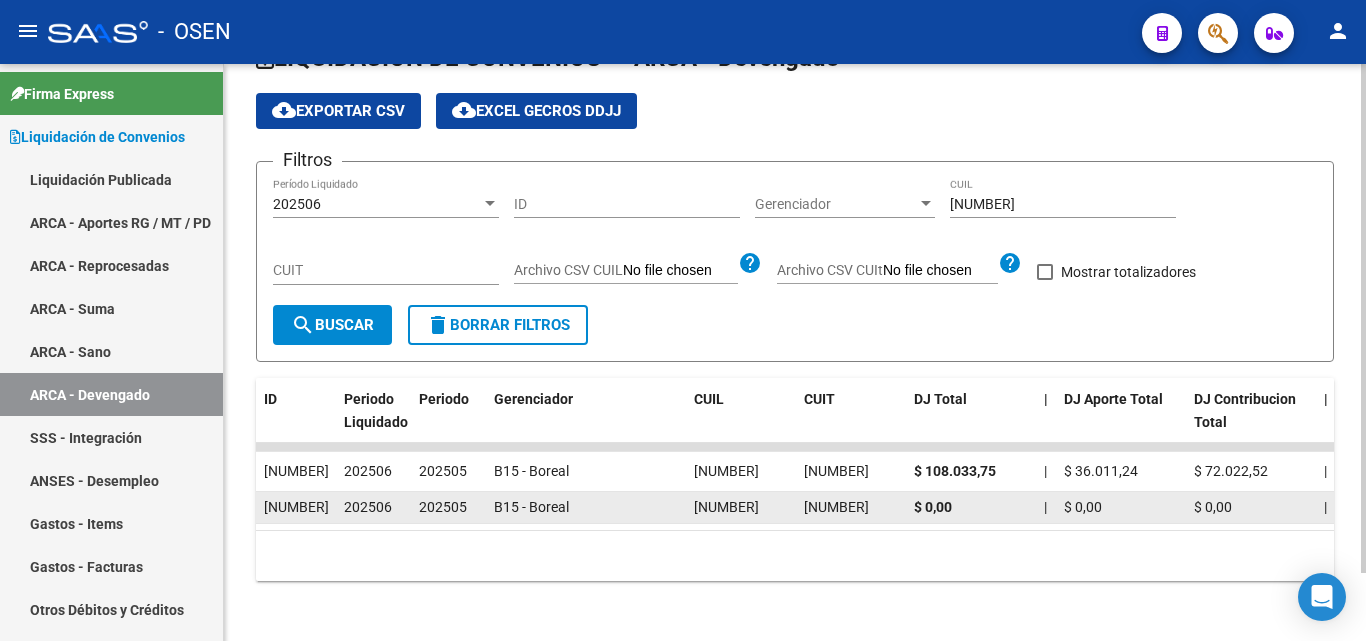 scroll, scrollTop: 77, scrollLeft: 0, axis: vertical 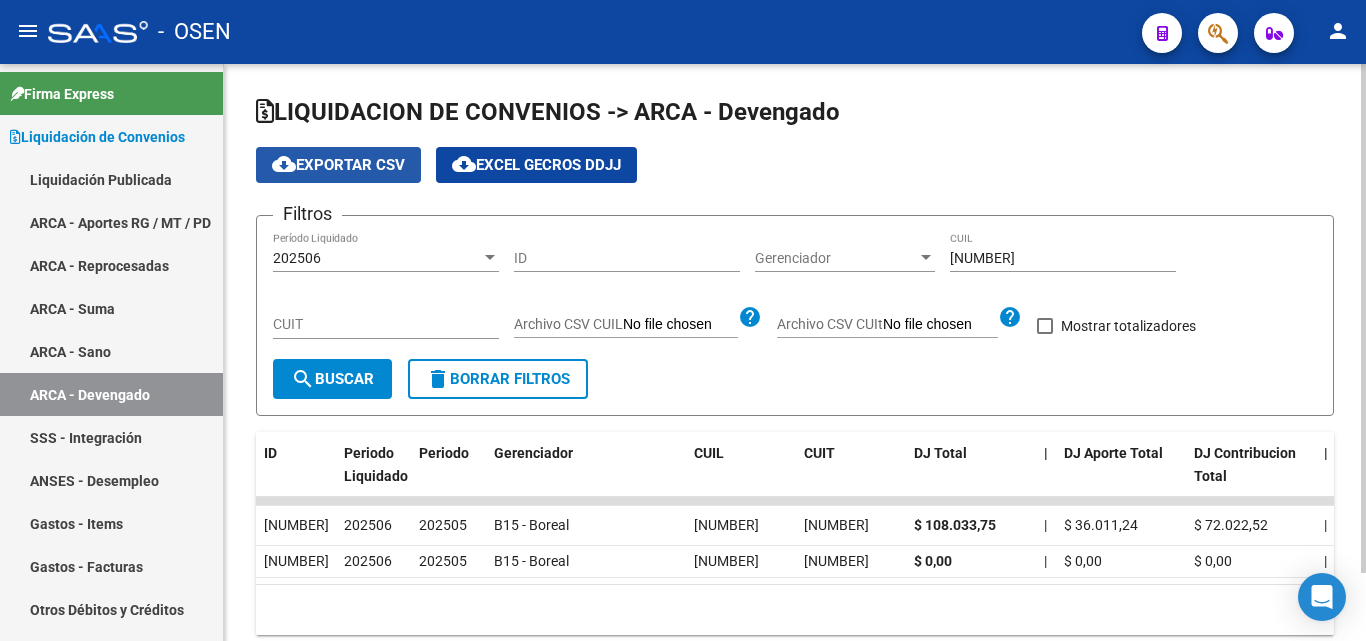 click on "cloud_download  Exportar CSV" 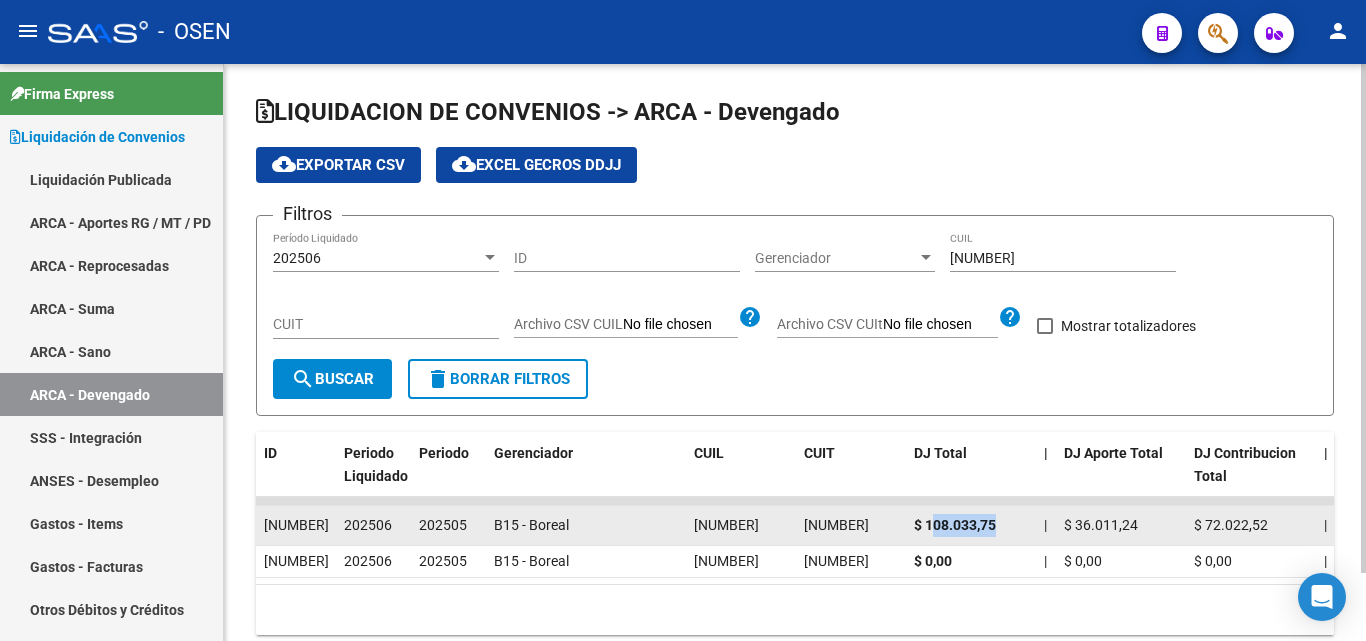 drag, startPoint x: 930, startPoint y: 526, endPoint x: 1018, endPoint y: 527, distance: 88.005684 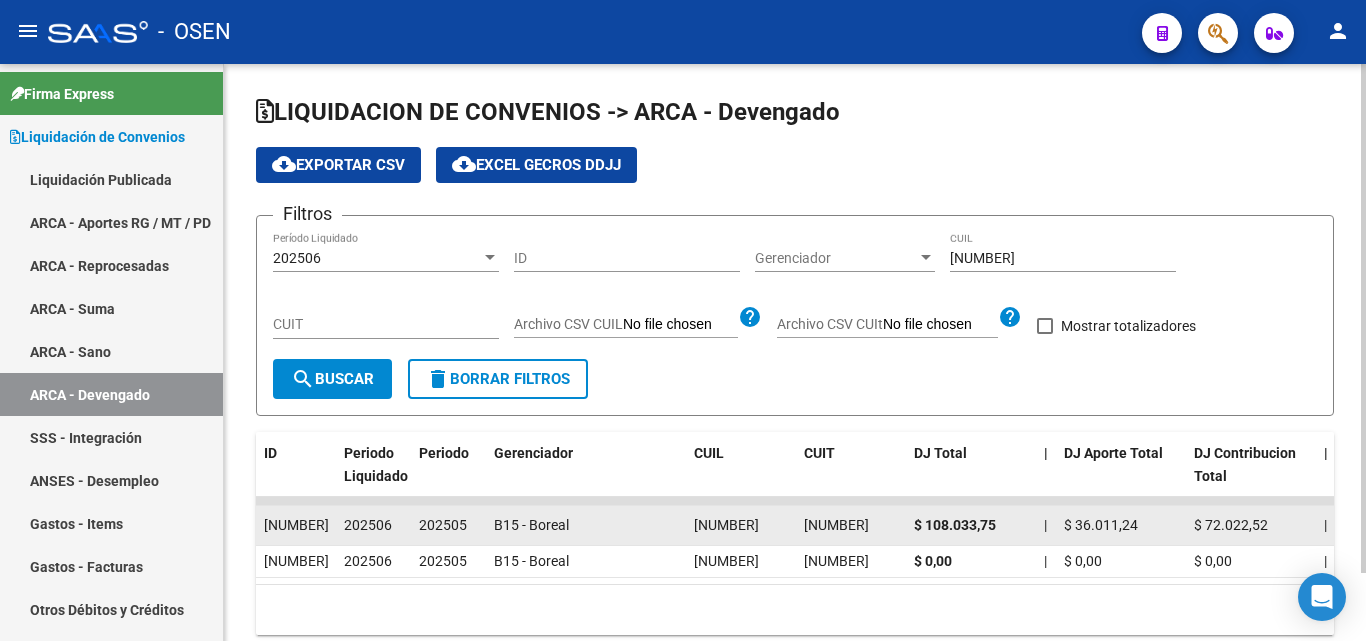 click on "$ 108.033,75" 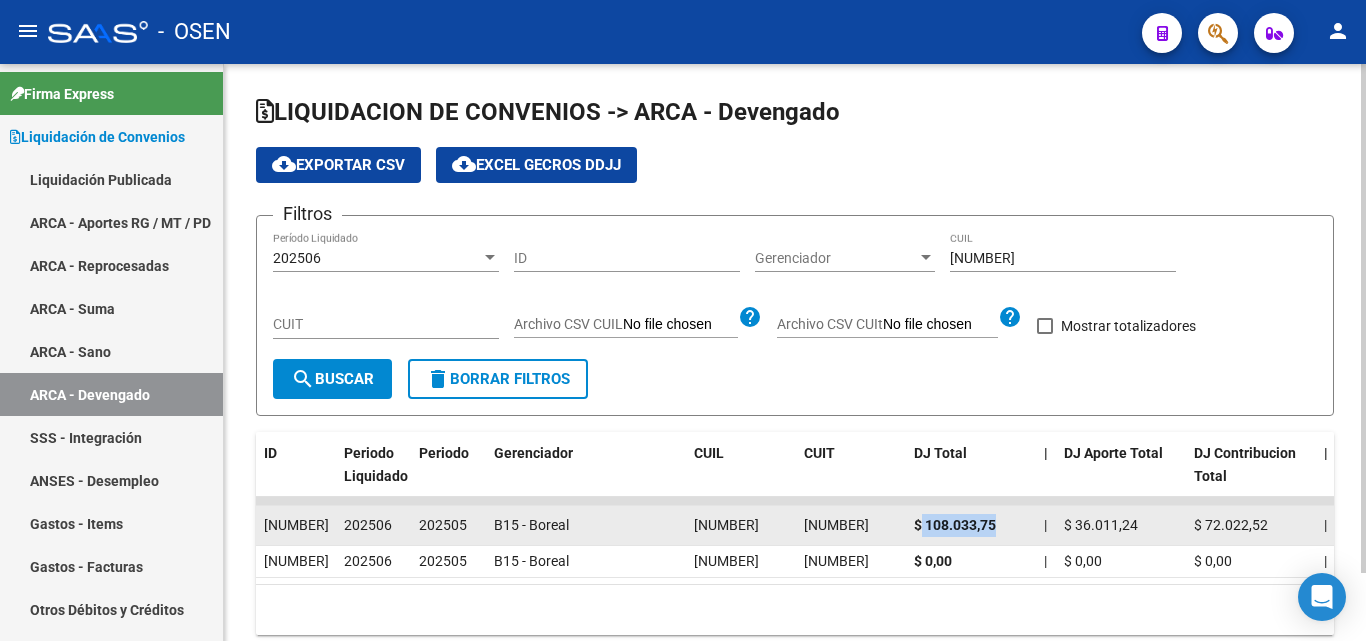 drag, startPoint x: 953, startPoint y: 525, endPoint x: 1002, endPoint y: 525, distance: 49 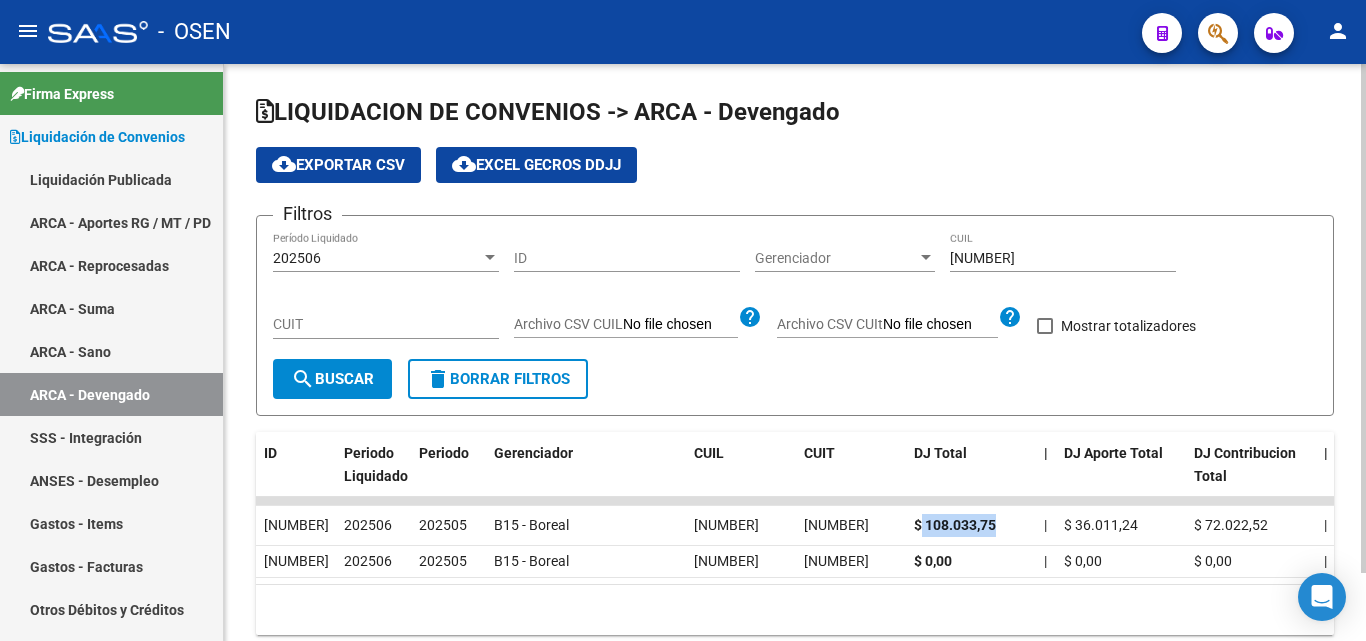 copy on "108033,75" 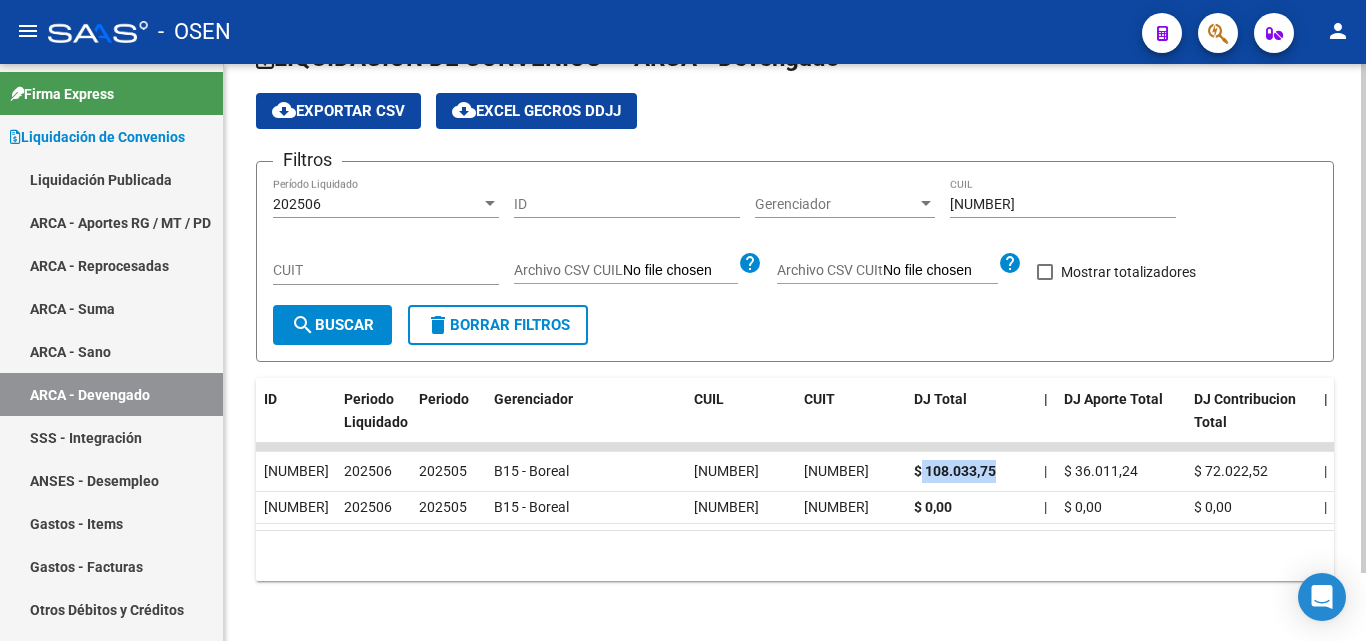 scroll, scrollTop: 77, scrollLeft: 0, axis: vertical 